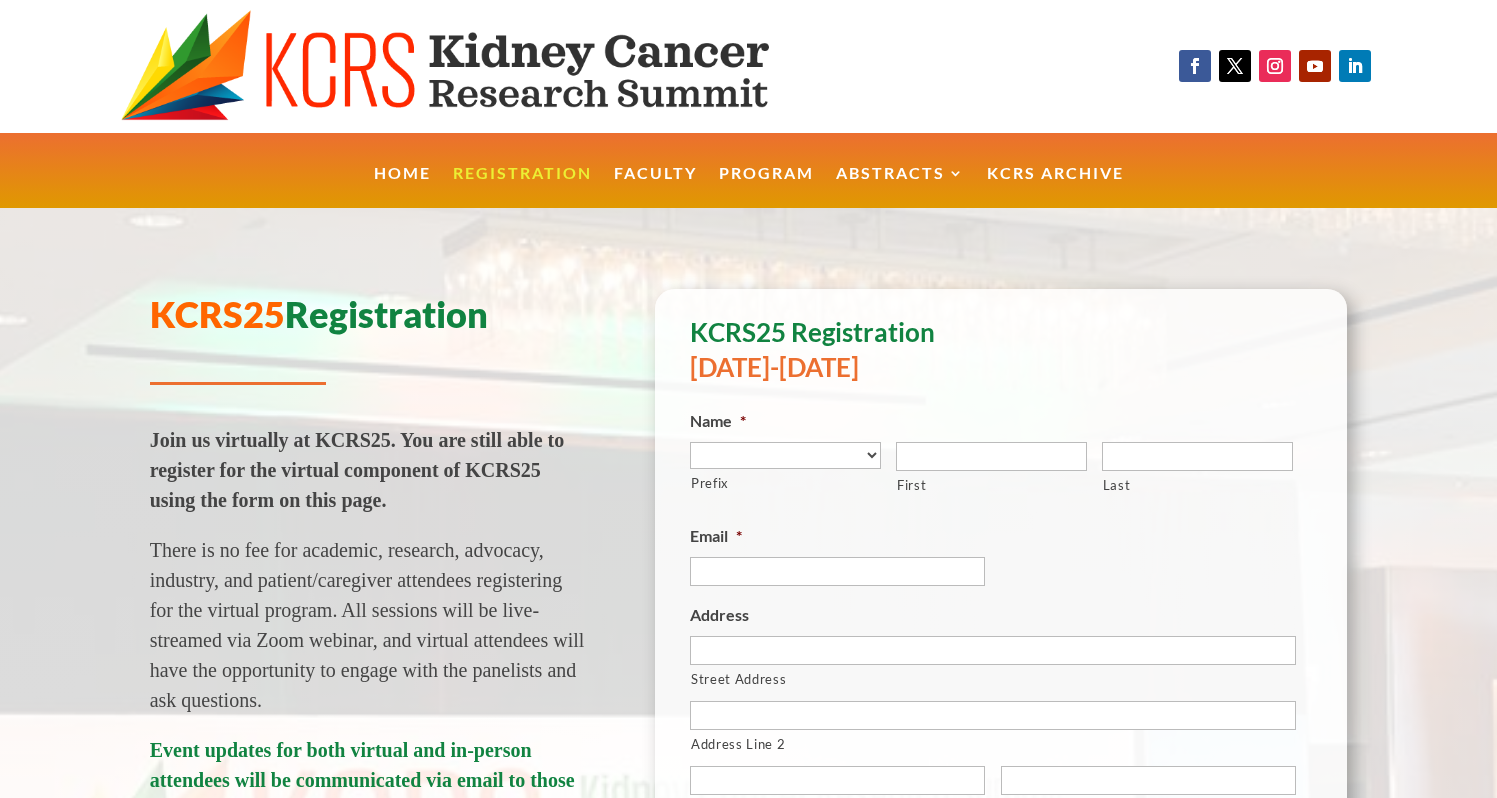 scroll, scrollTop: 0, scrollLeft: 0, axis: both 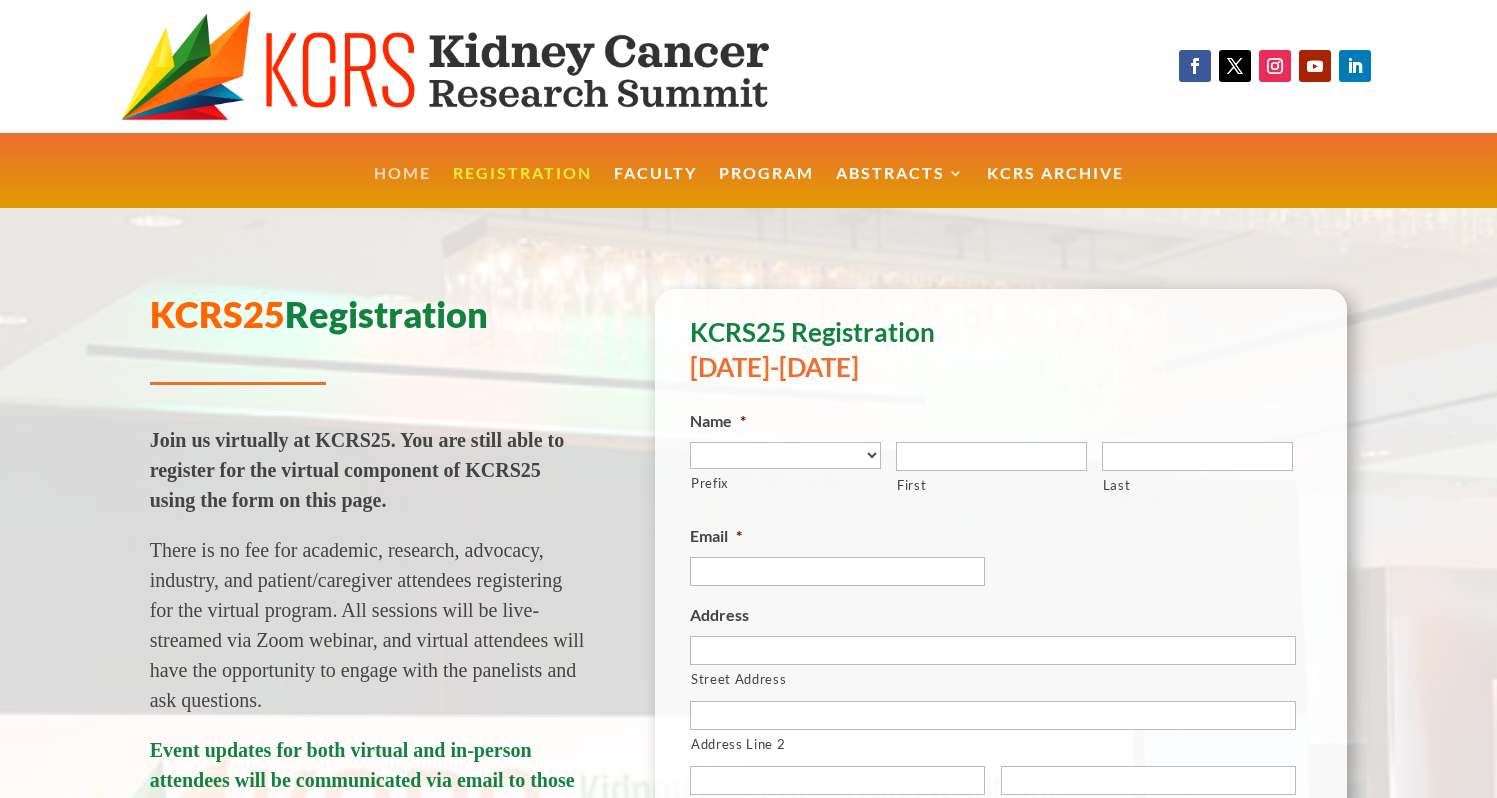 click on "Home" at bounding box center [402, 187] 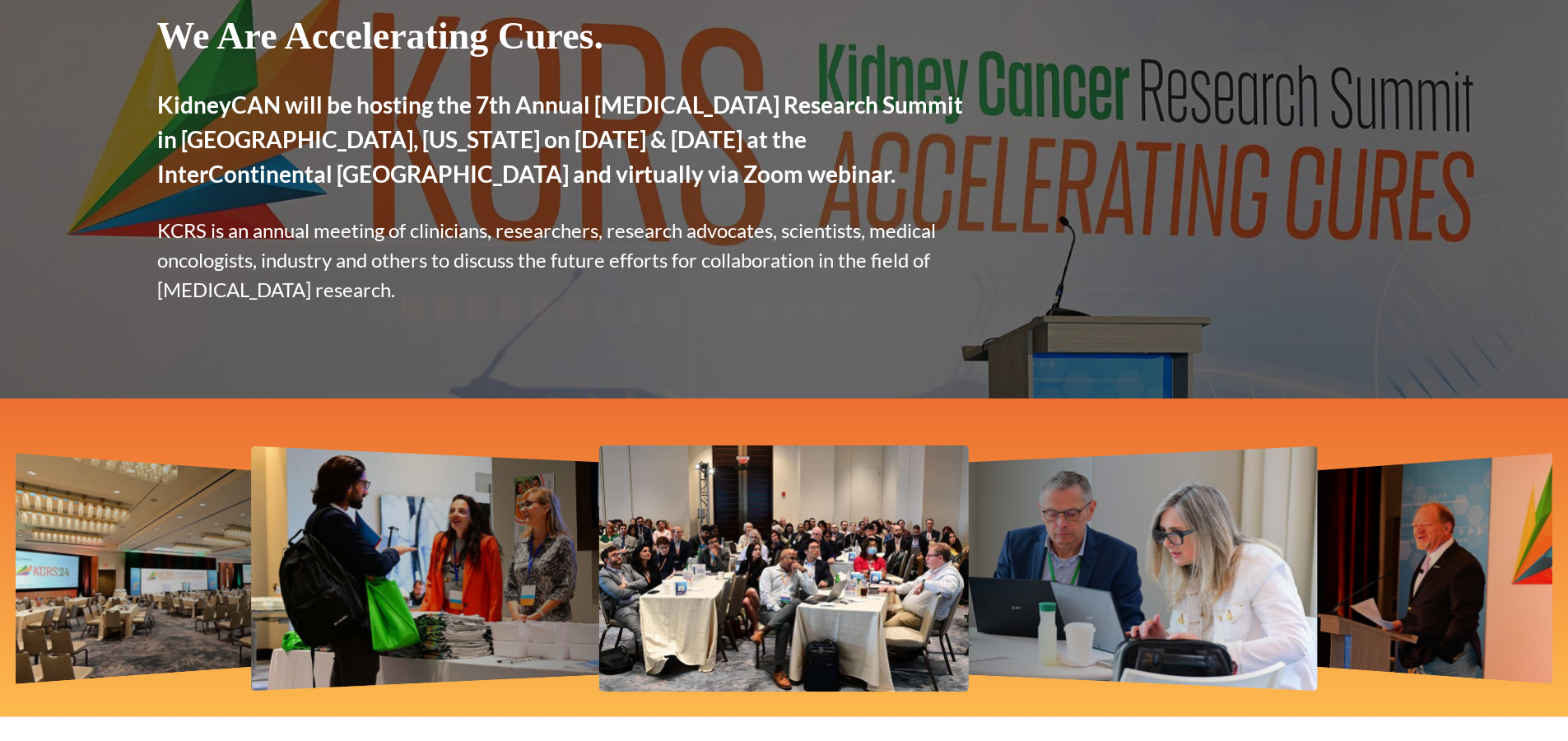 scroll, scrollTop: 0, scrollLeft: 0, axis: both 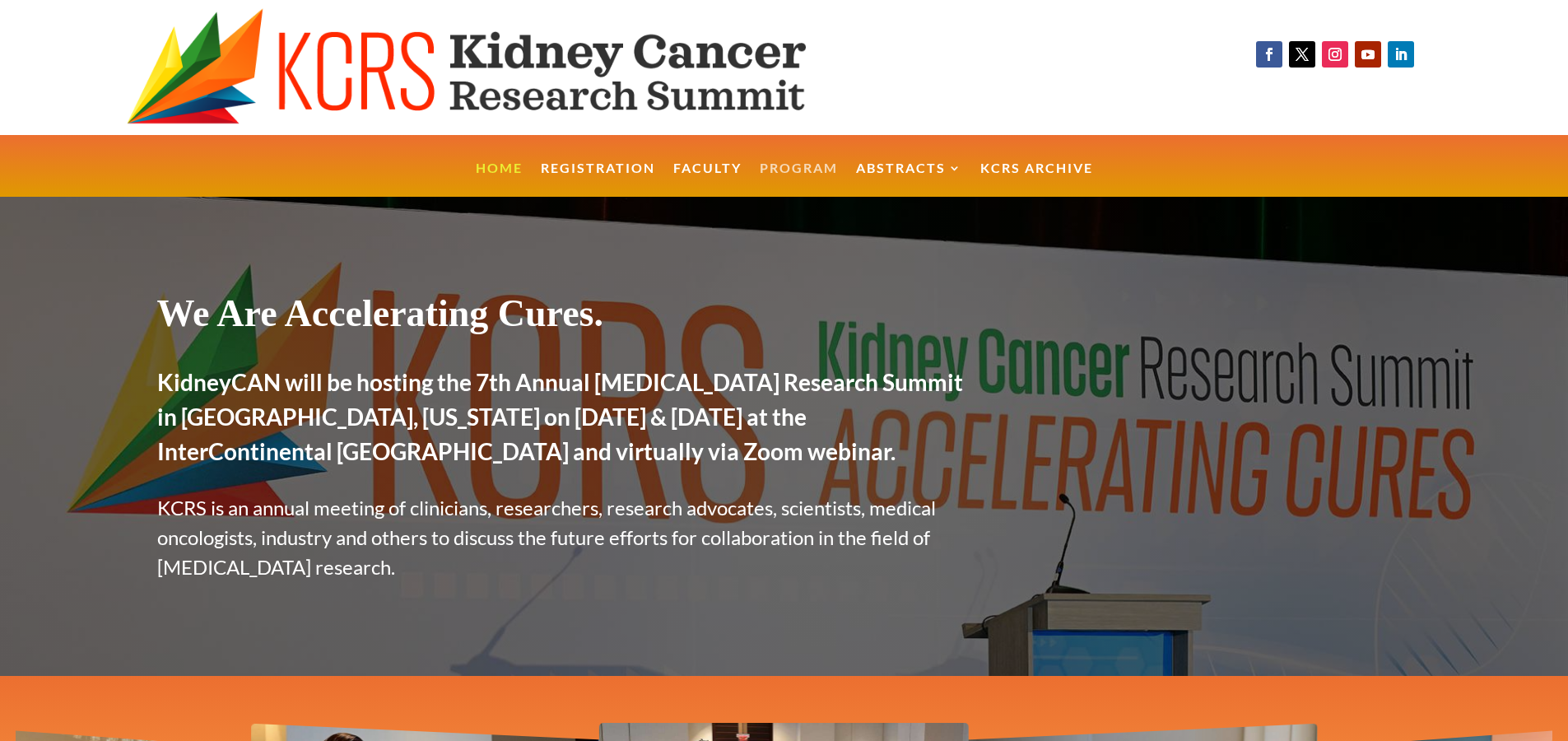 click on "Program" at bounding box center (798, 179) 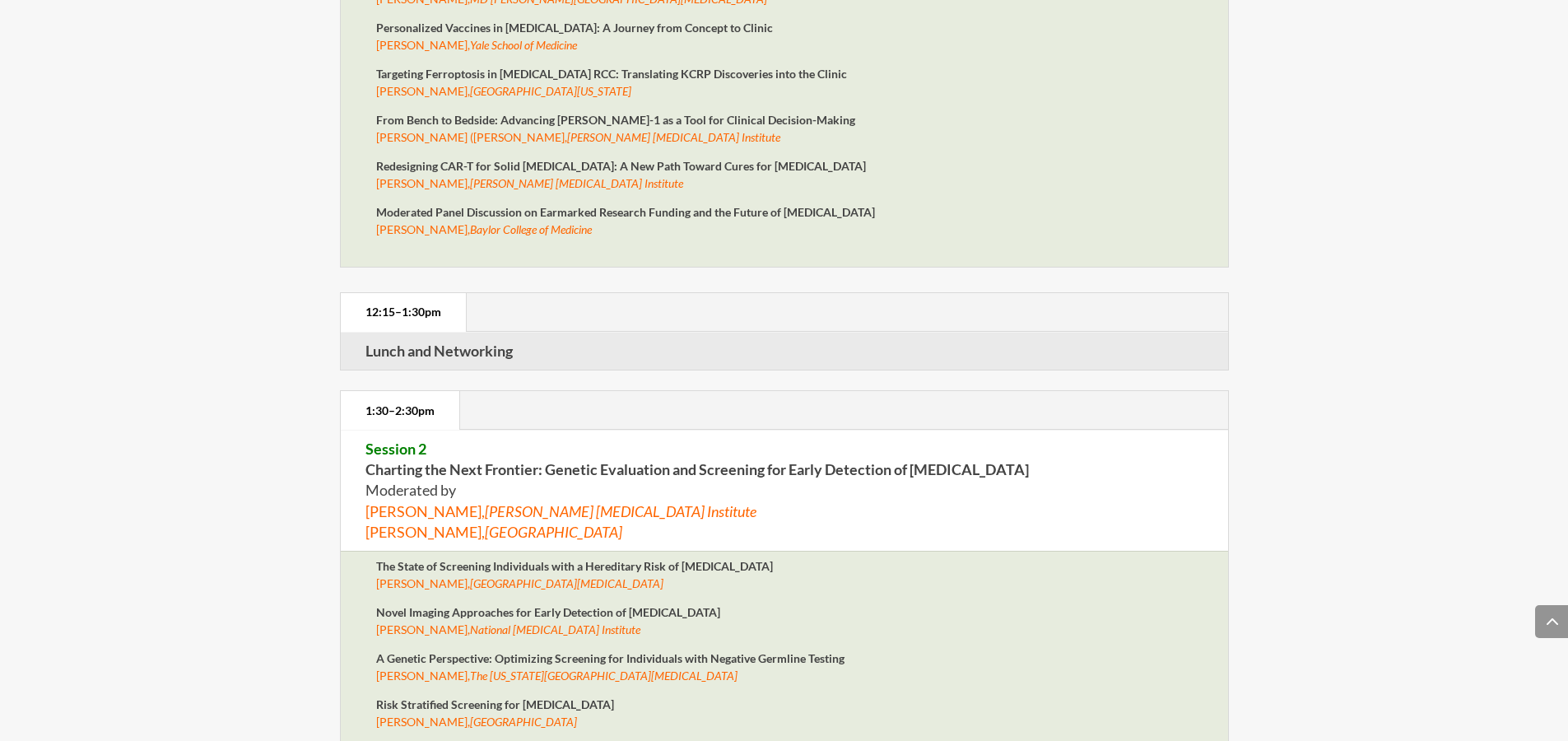 scroll, scrollTop: 2260, scrollLeft: 0, axis: vertical 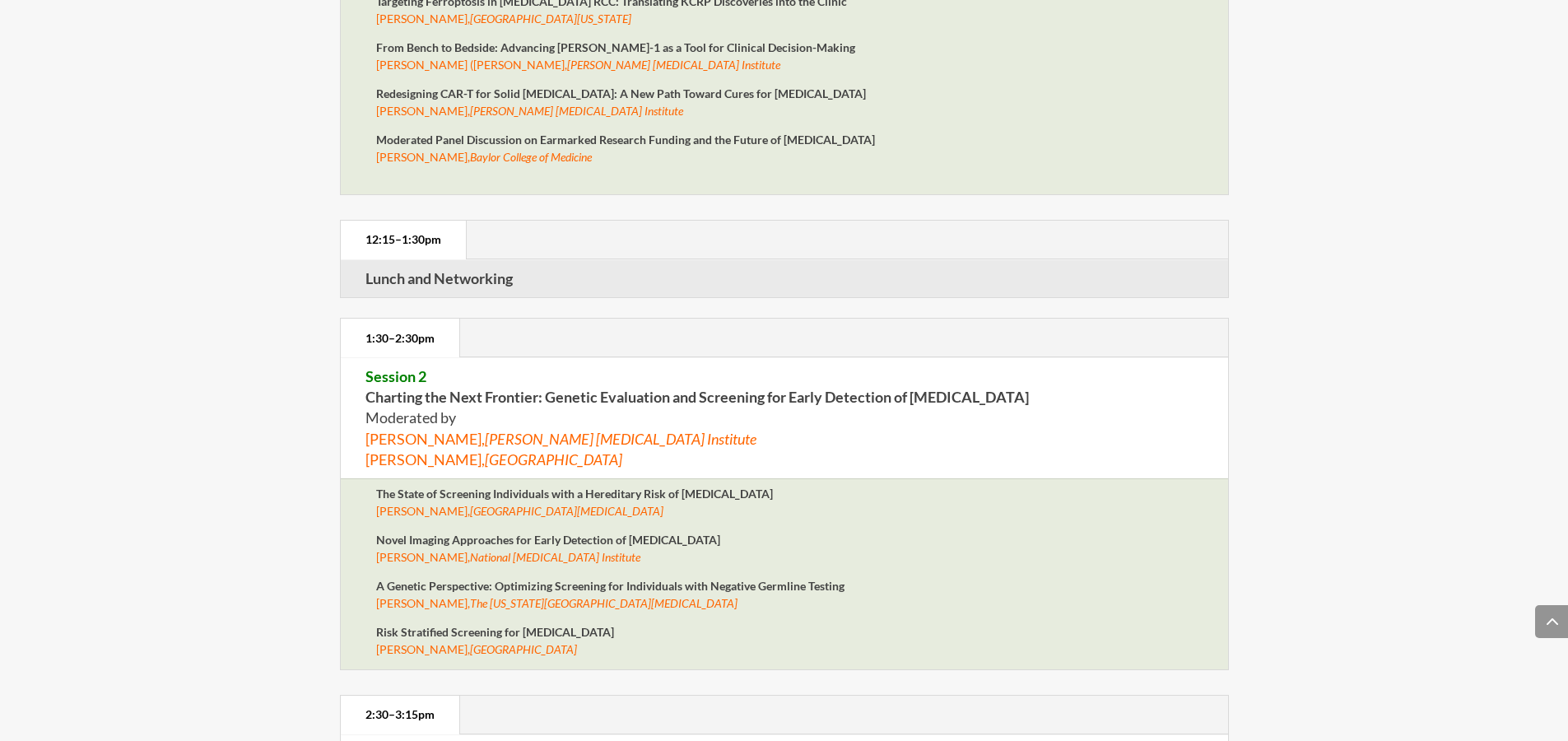 drag, startPoint x: 365, startPoint y: 156, endPoint x: 445, endPoint y: 159, distance: 80.05623 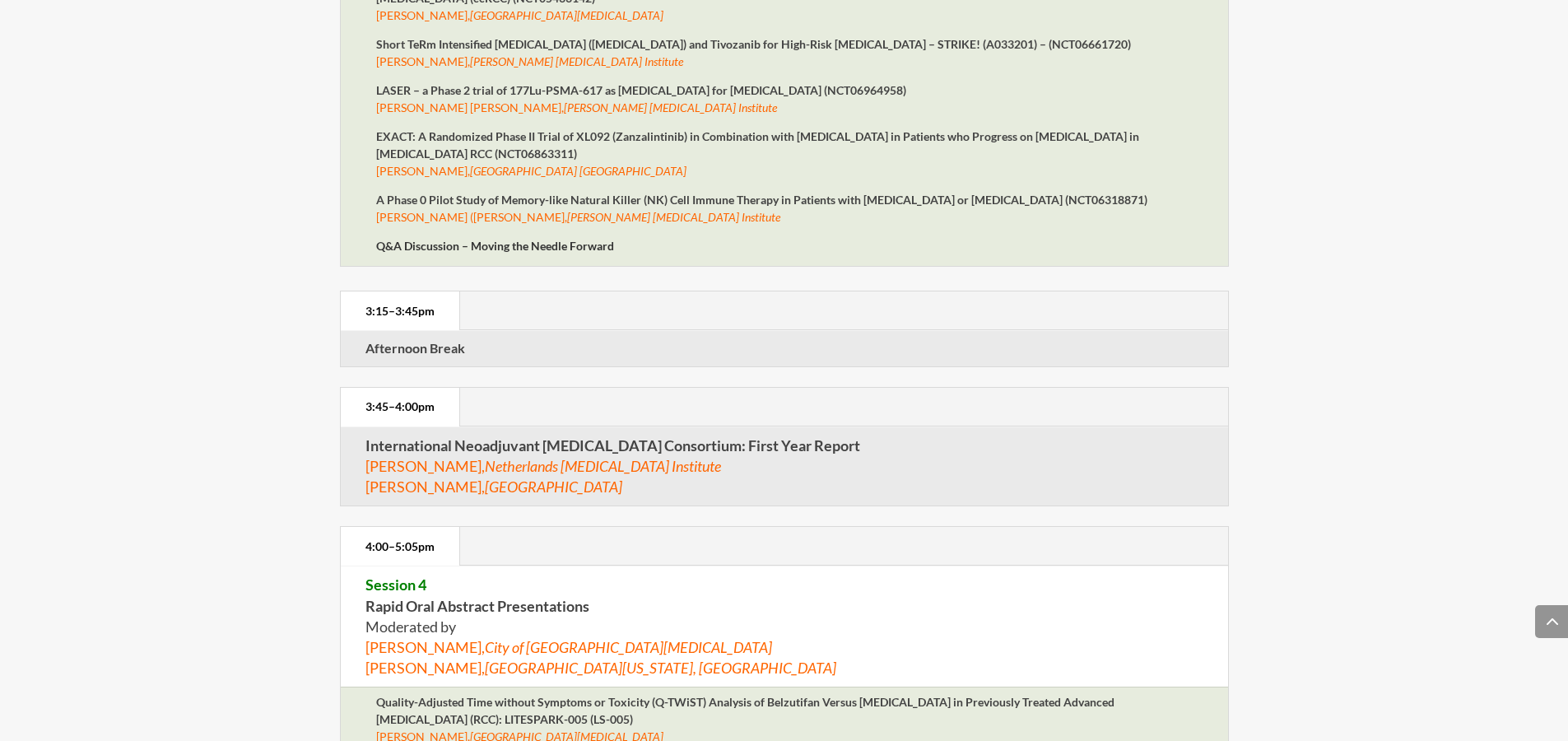 scroll, scrollTop: 3199, scrollLeft: 0, axis: vertical 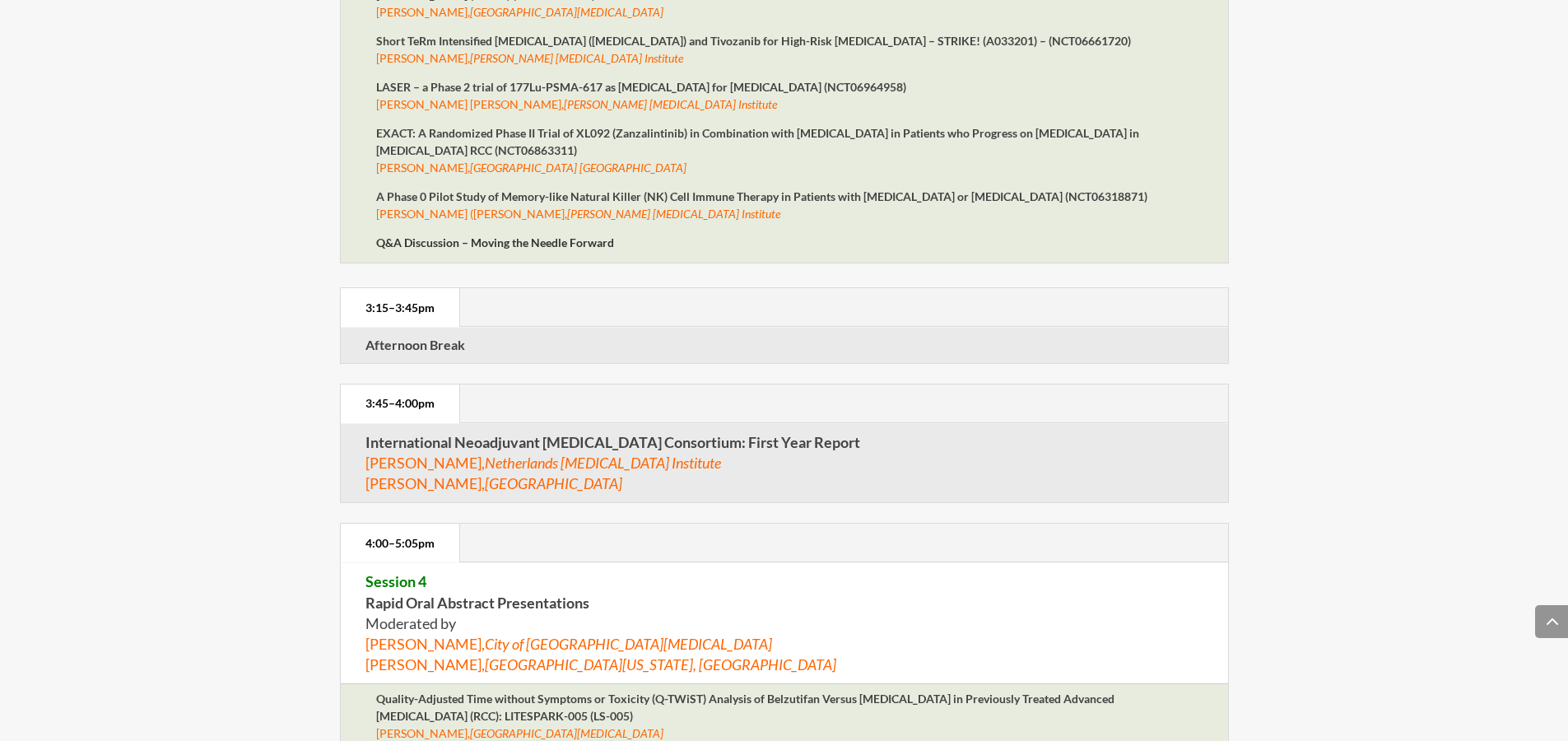drag, startPoint x: 365, startPoint y: 462, endPoint x: 416, endPoint y: 461, distance: 51.009803 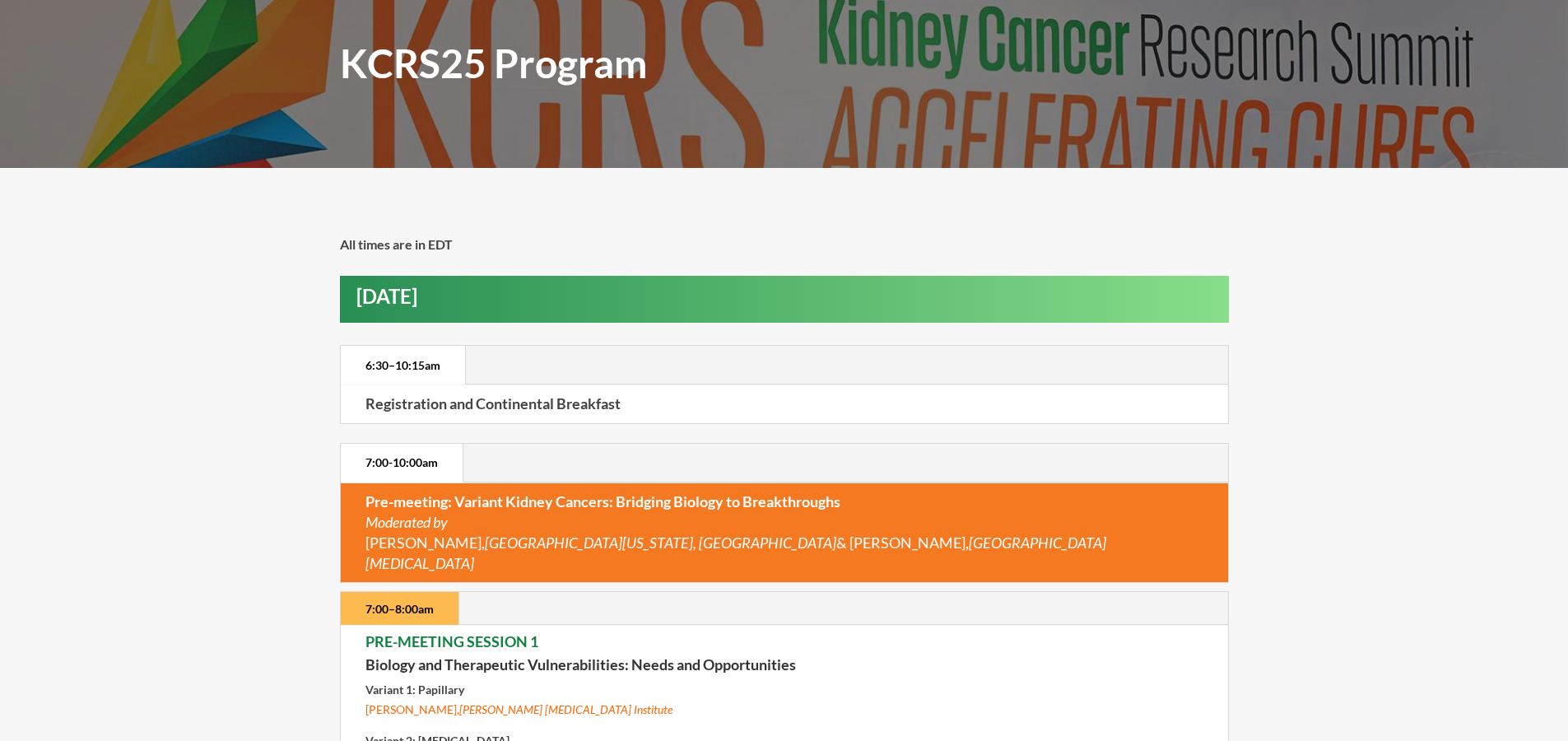 scroll, scrollTop: 90, scrollLeft: 0, axis: vertical 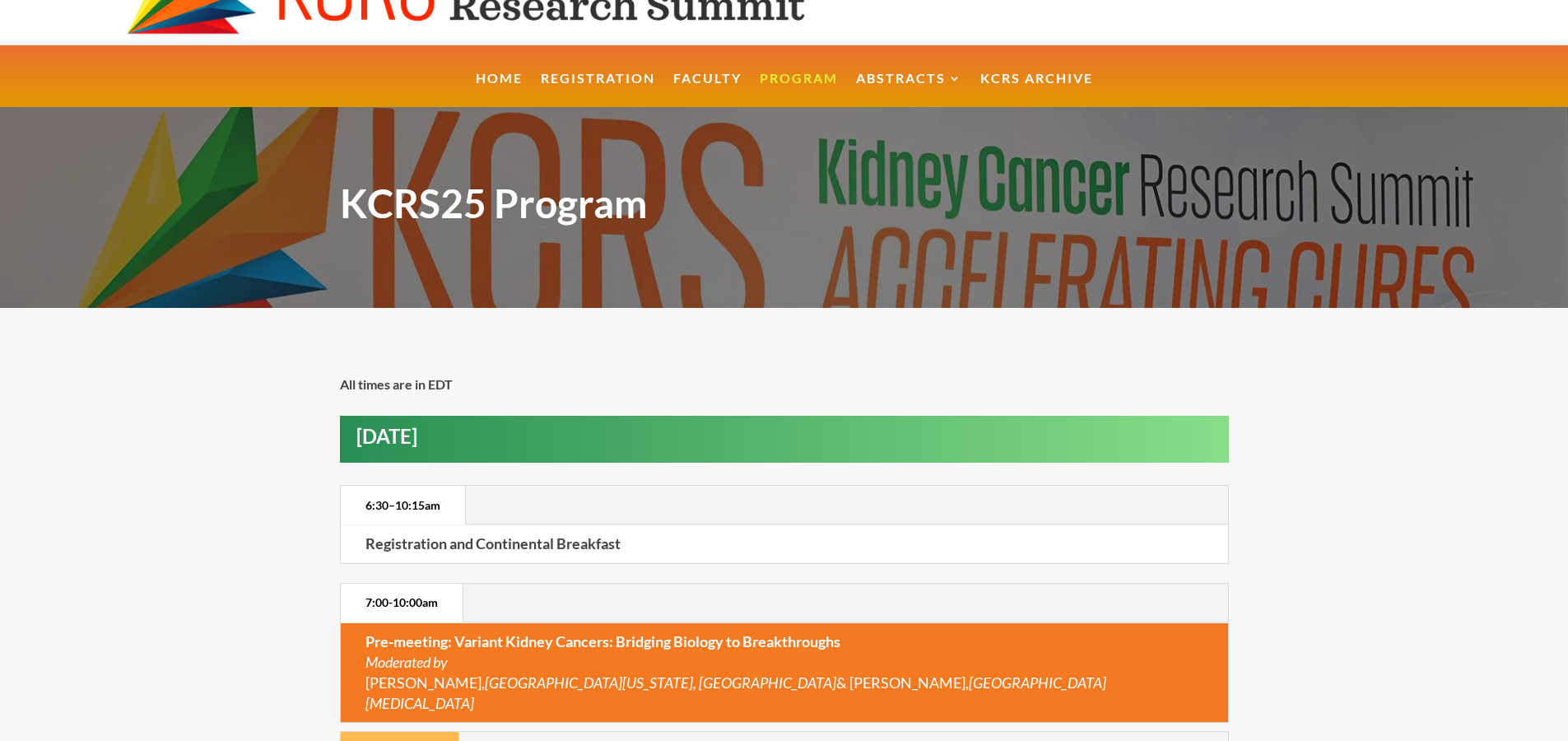 click on "Thursday, July 17th" at bounding box center (793, 440) 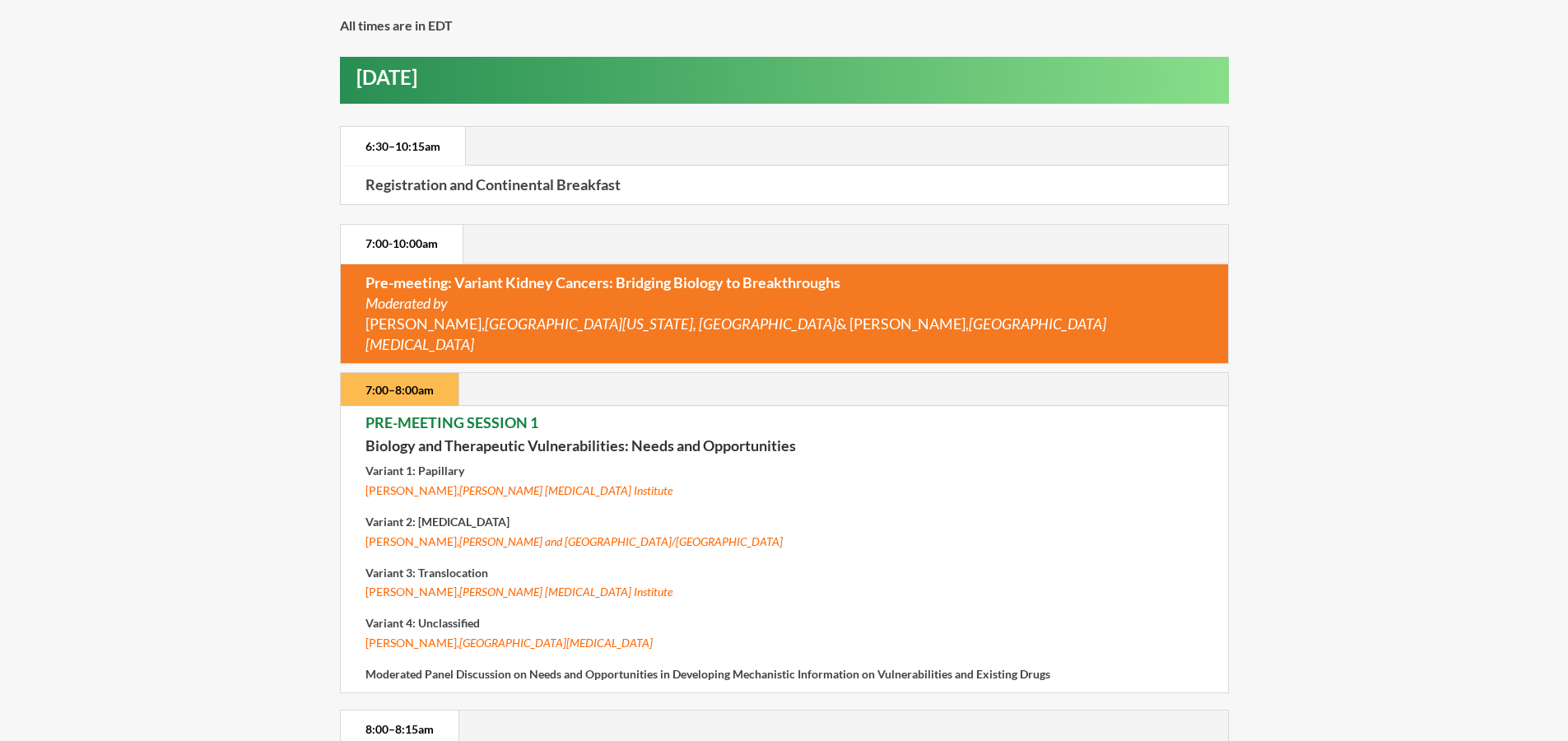 scroll, scrollTop: 0, scrollLeft: 0, axis: both 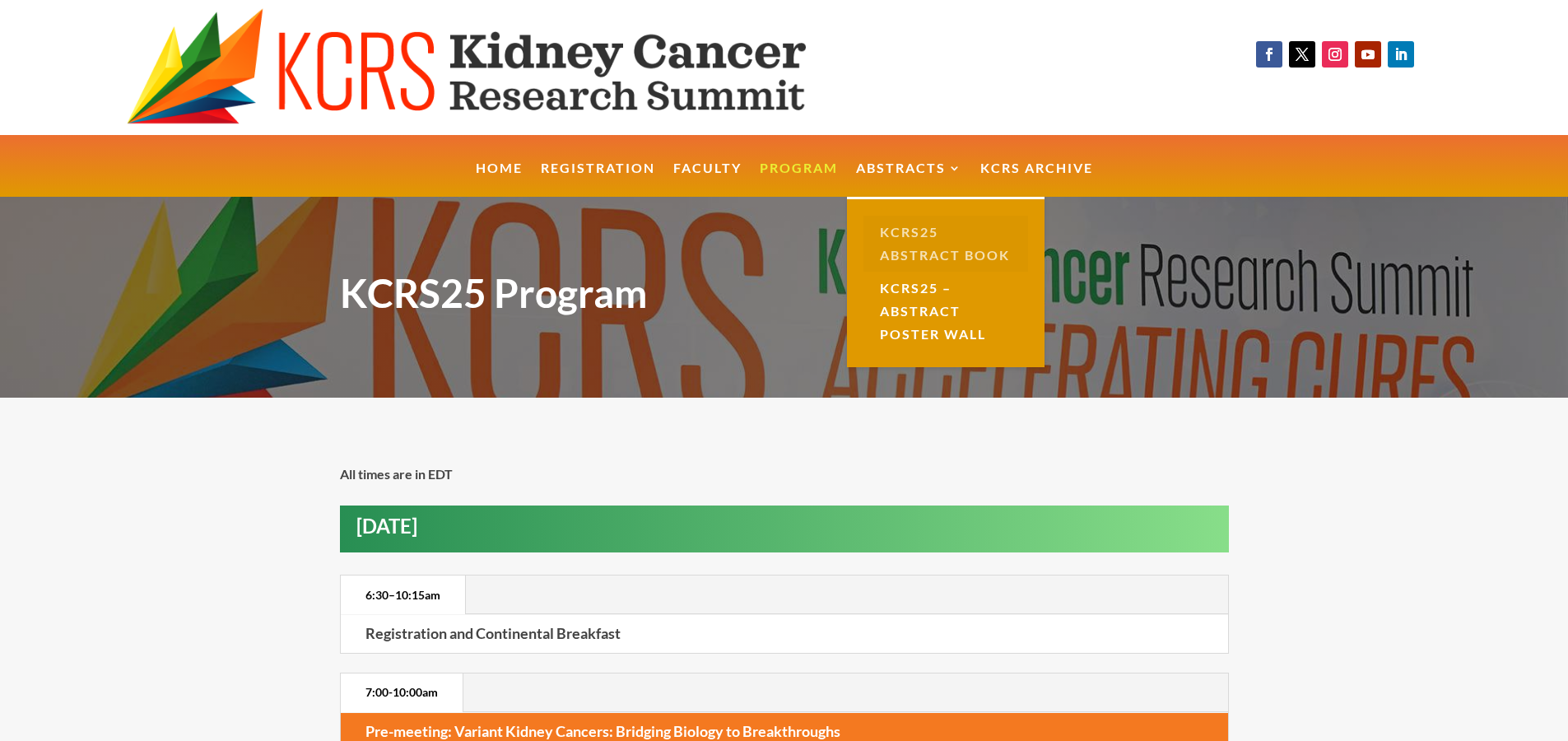 click on "KCRS25 Abstract Book" at bounding box center [946, 244] 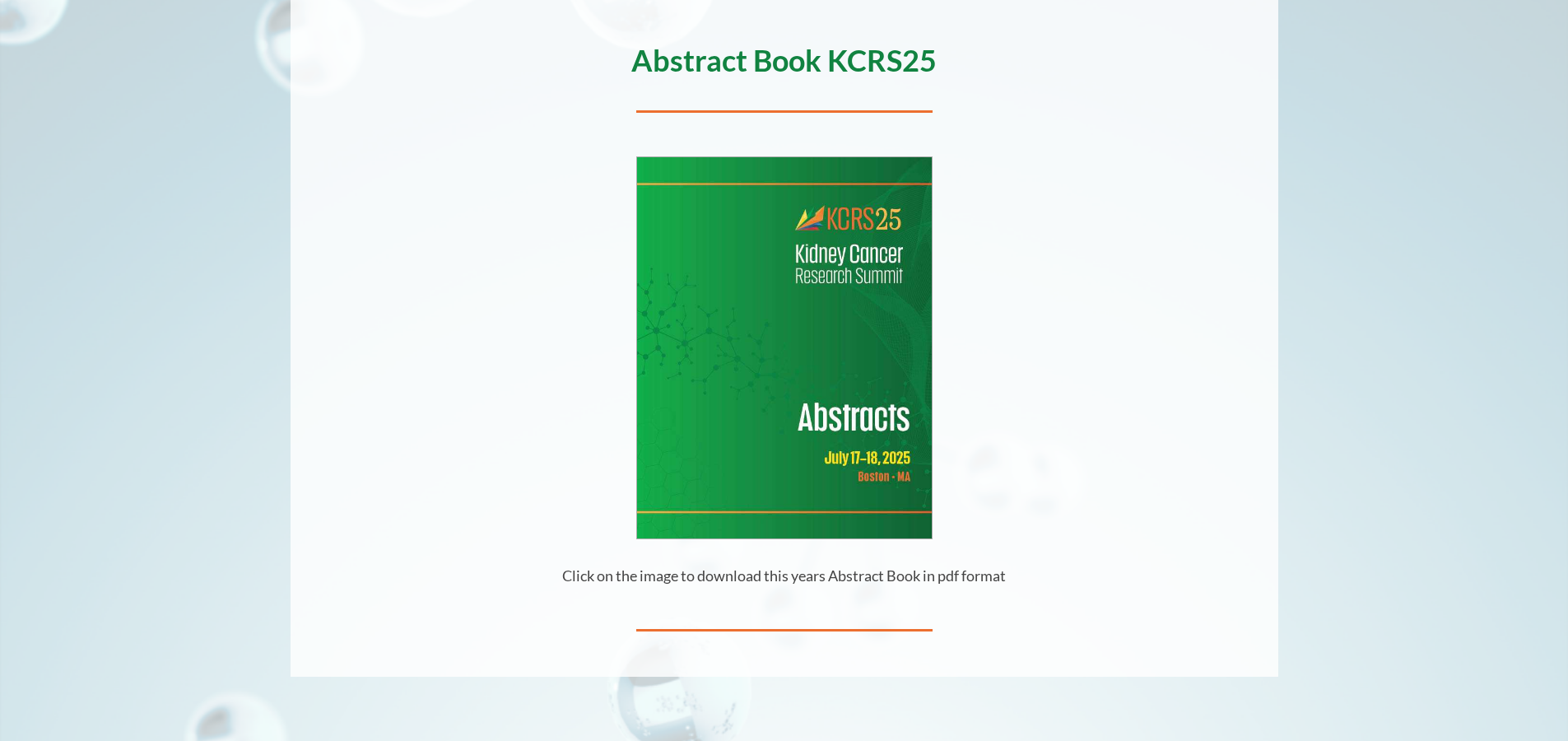 scroll, scrollTop: 587, scrollLeft: 0, axis: vertical 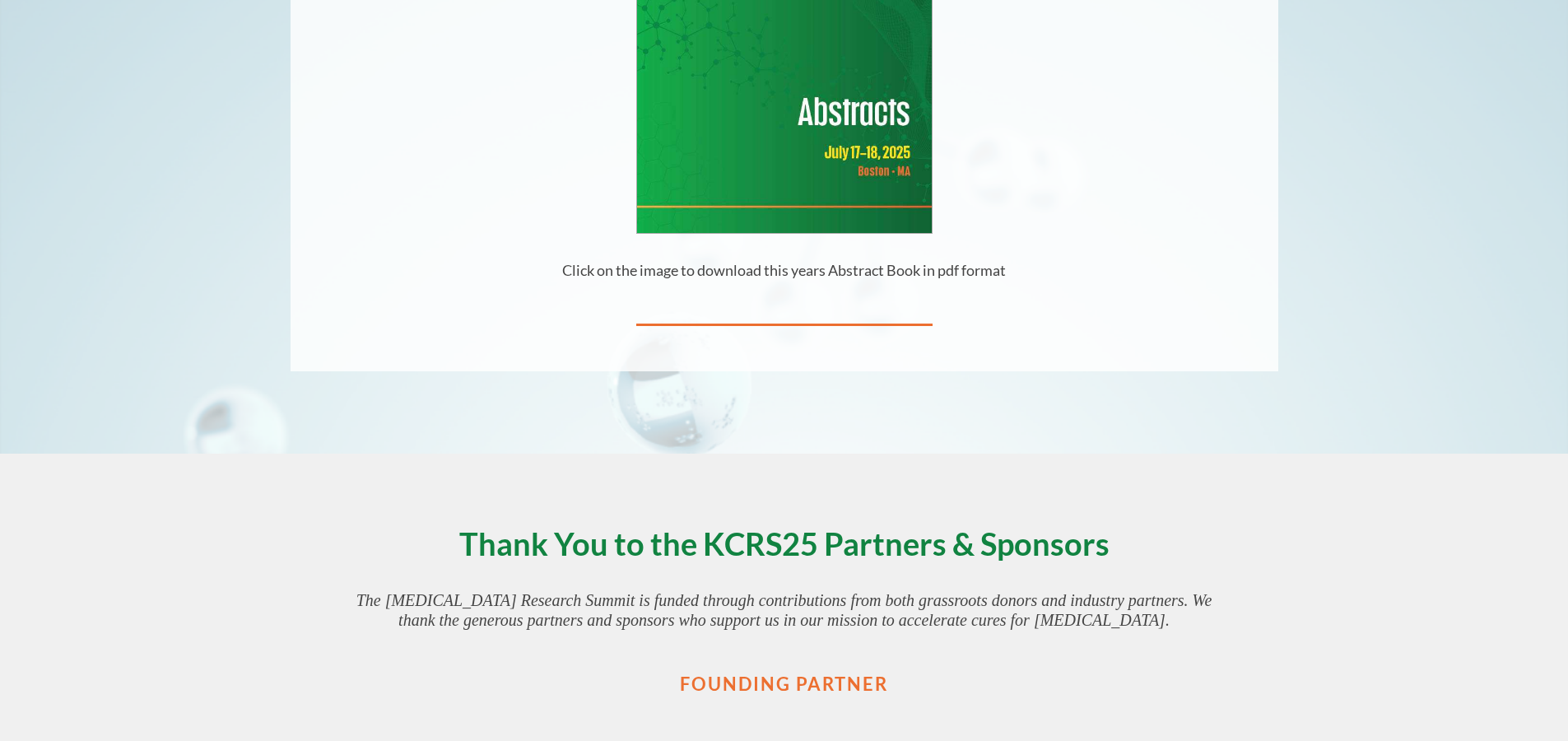 click at bounding box center (784, 42) 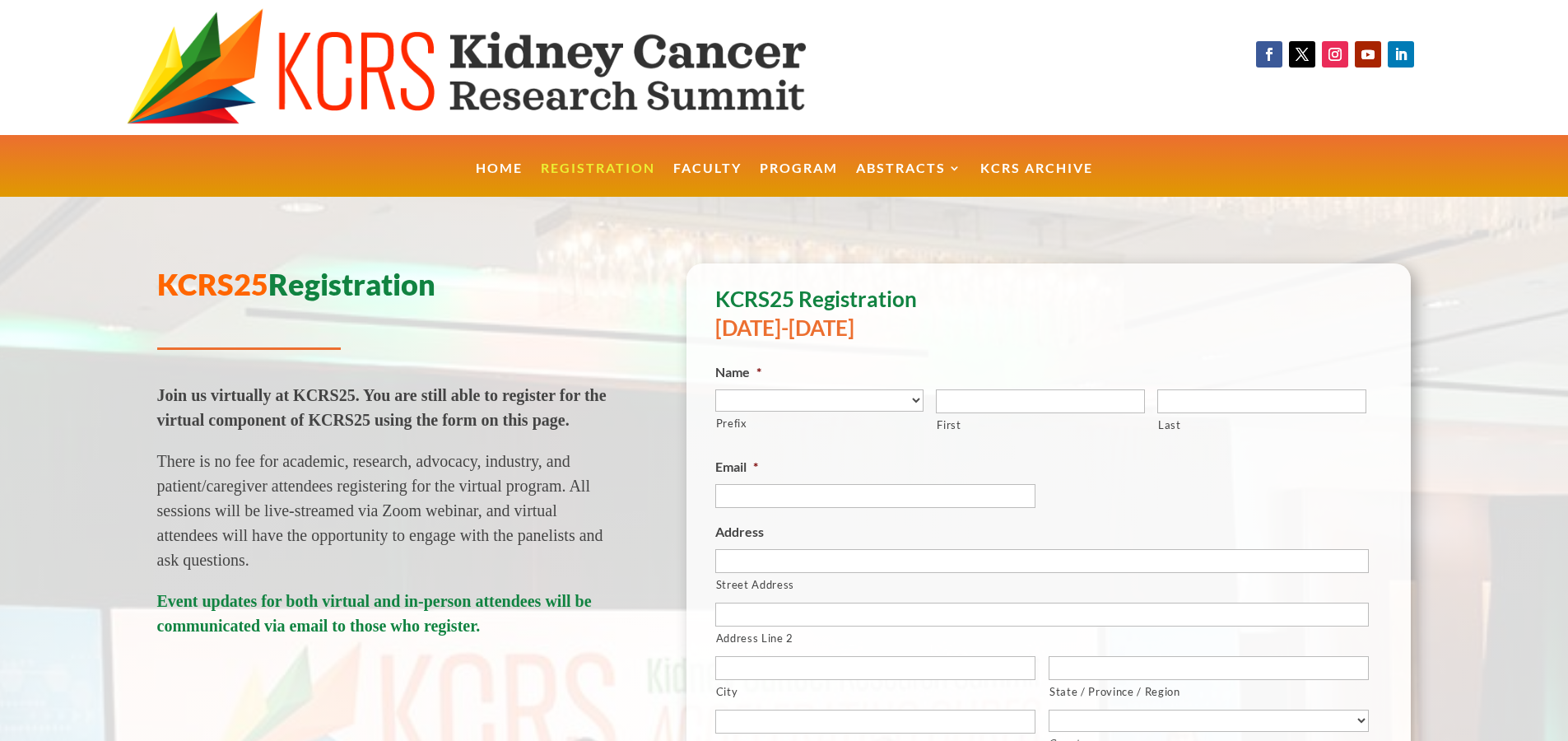 scroll, scrollTop: 0, scrollLeft: 0, axis: both 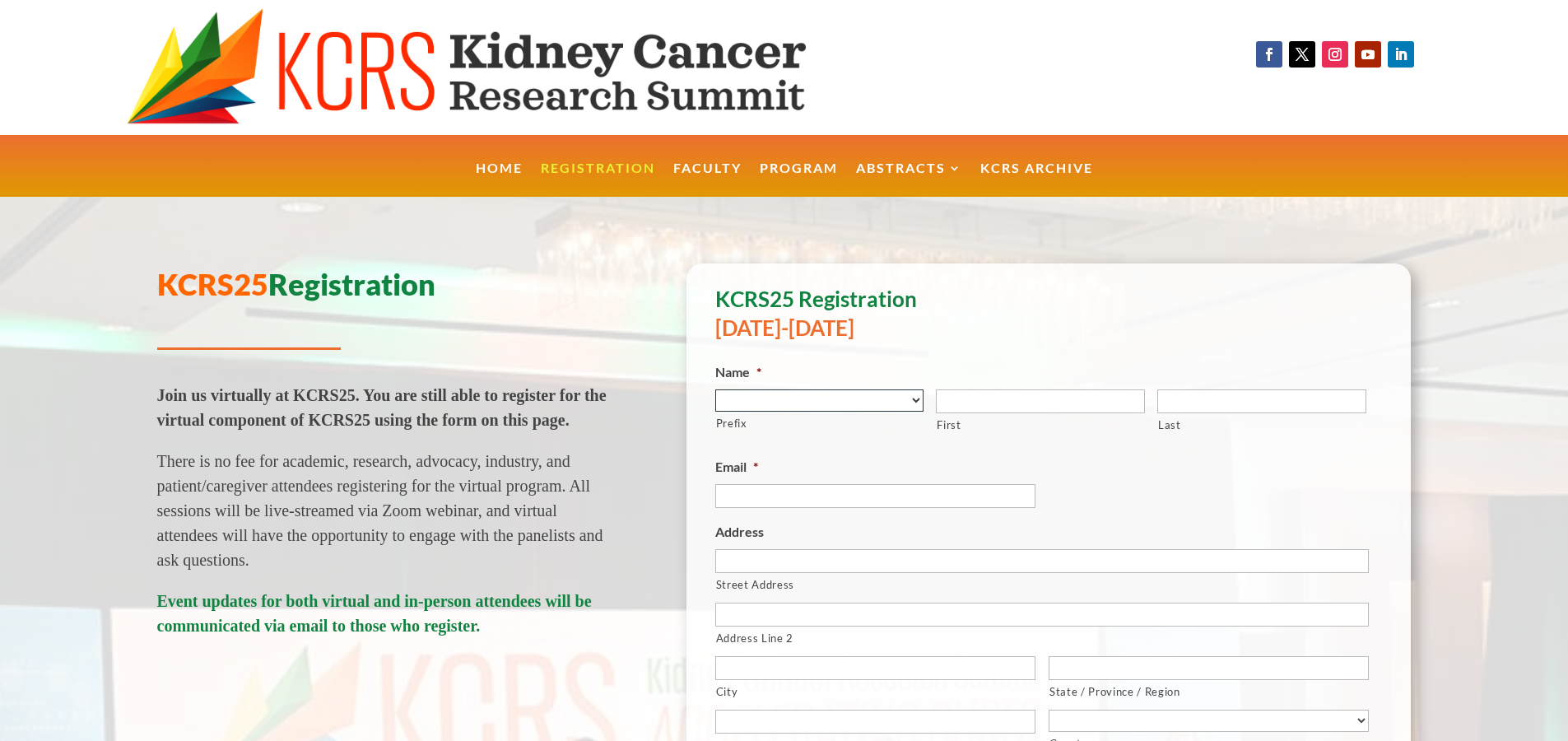 select on "Dr." 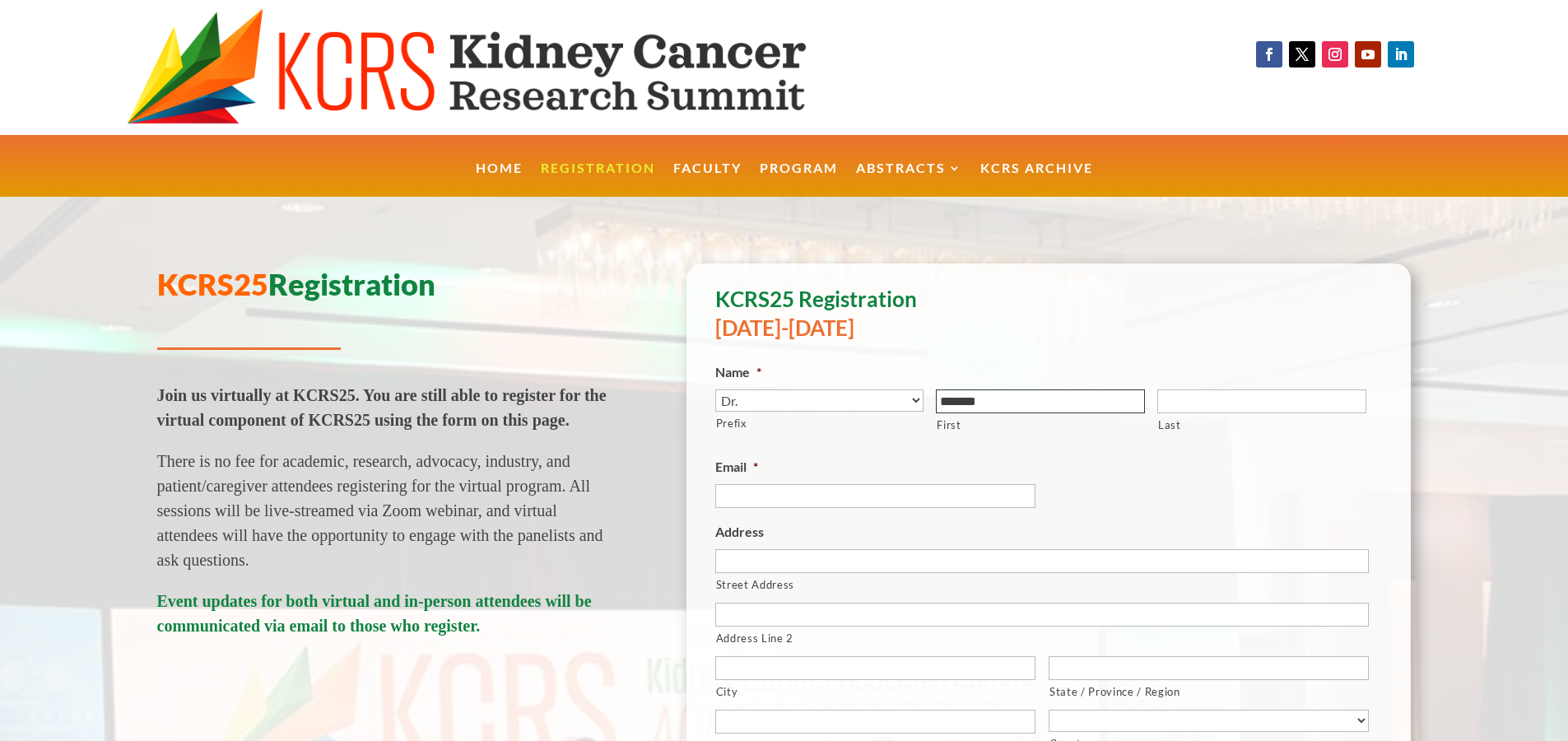type on "*******" 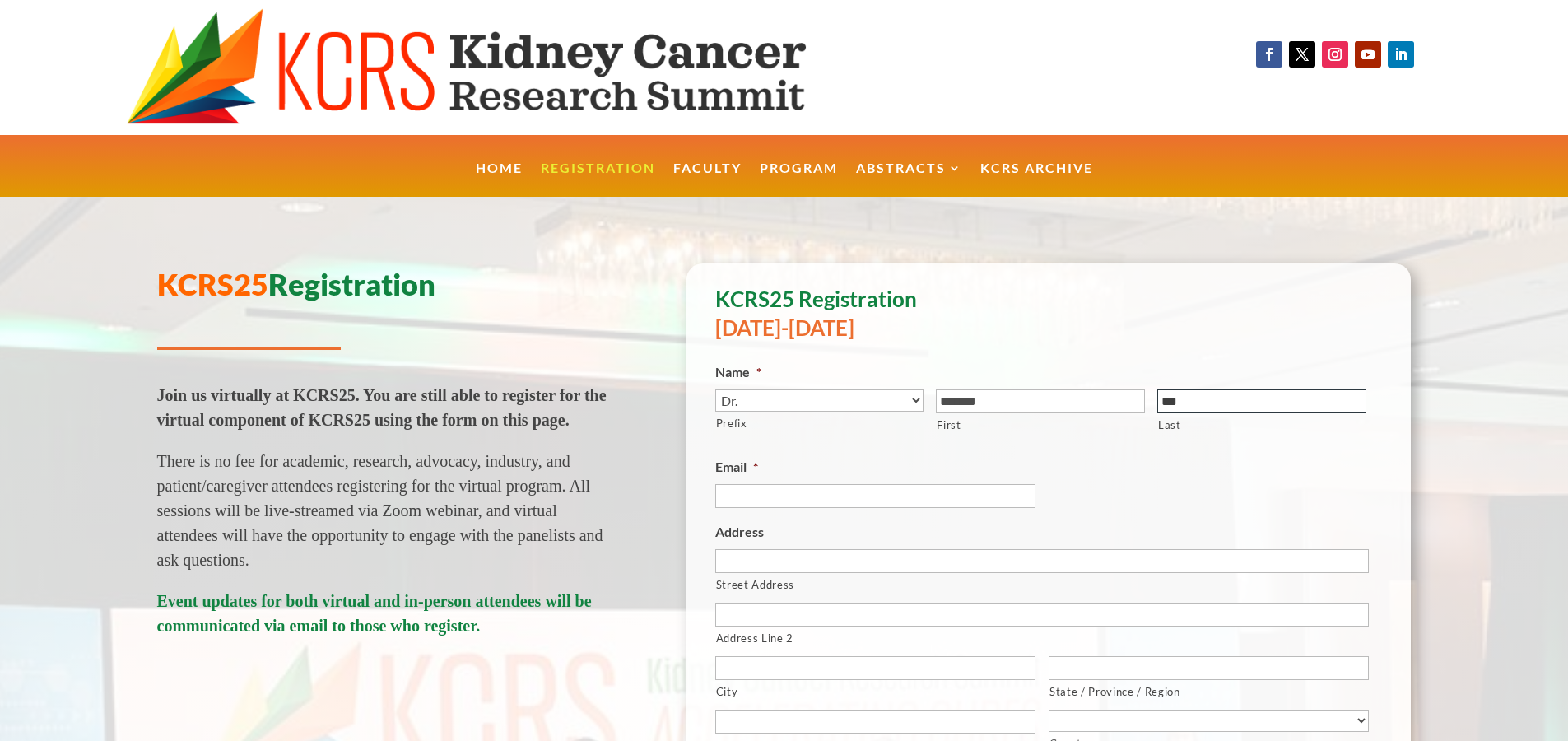 scroll, scrollTop: 141, scrollLeft: 0, axis: vertical 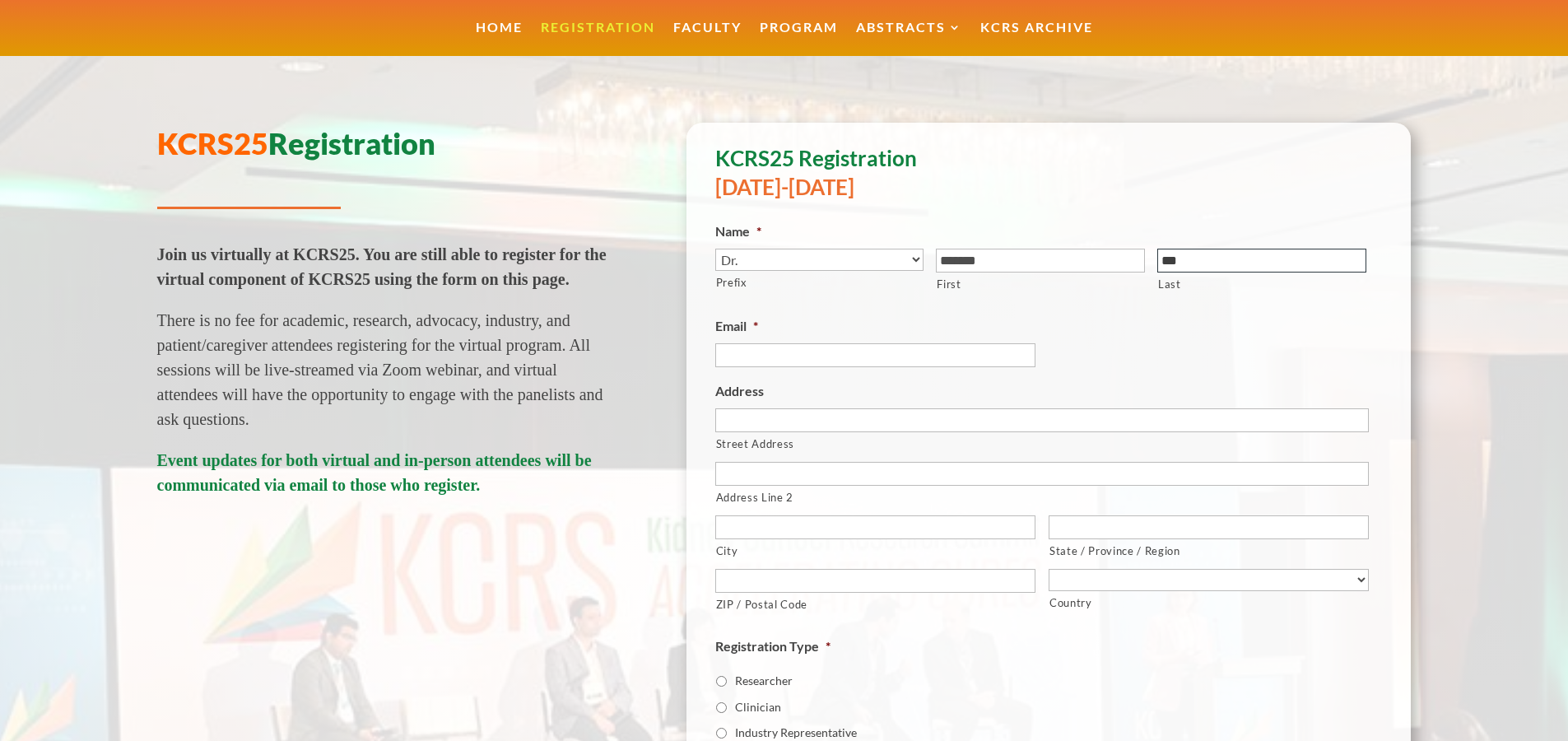 type on "***" 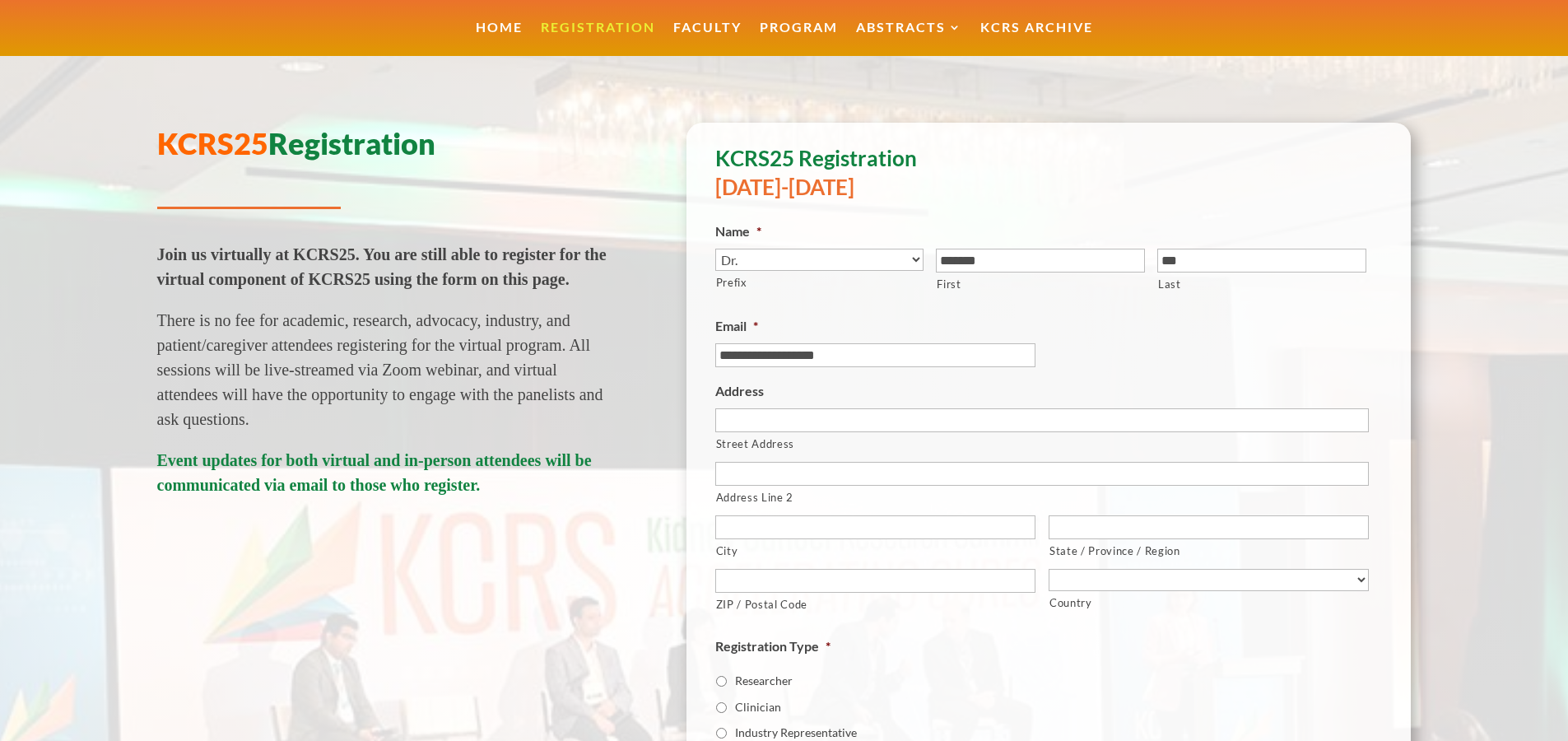 type on "**********" 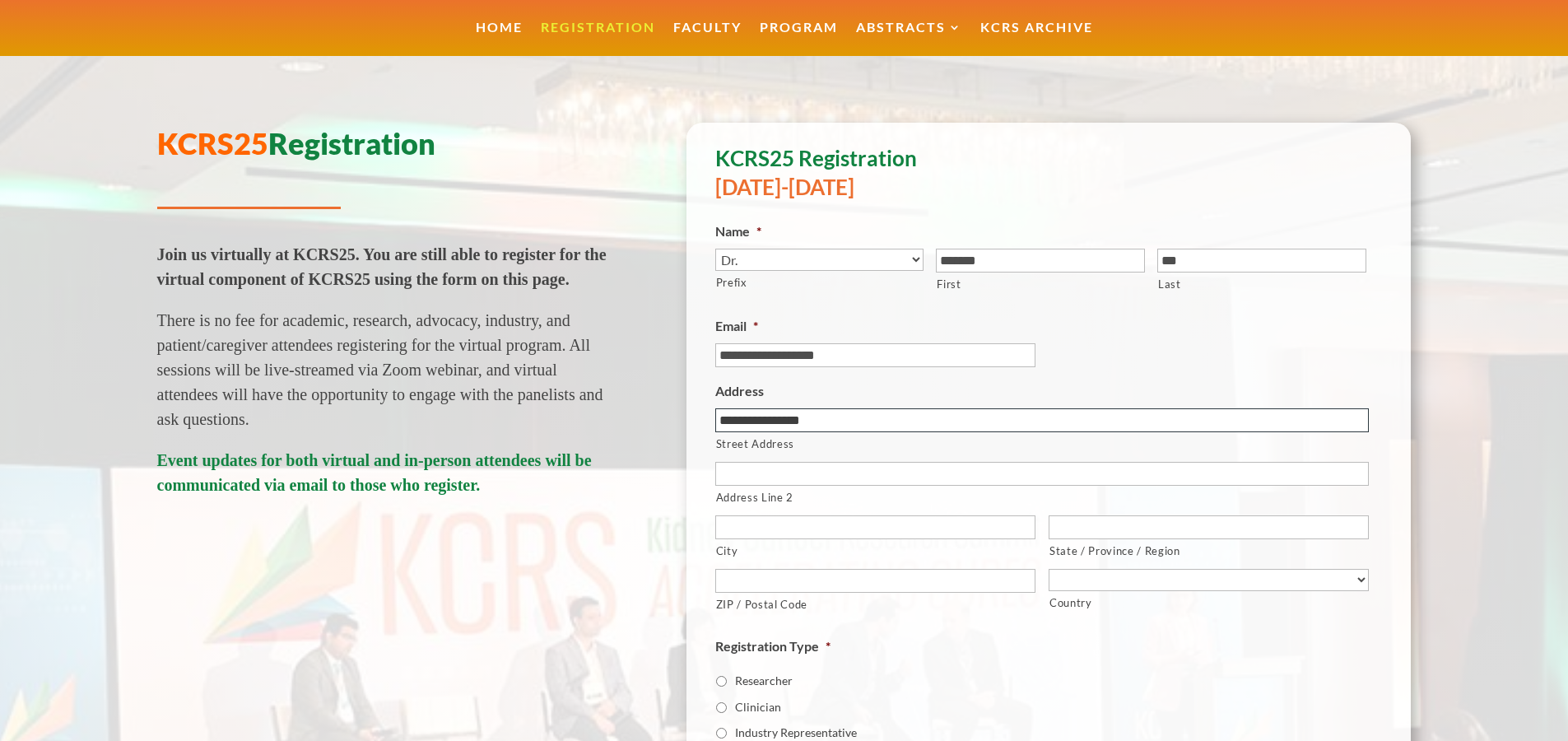 type on "**********" 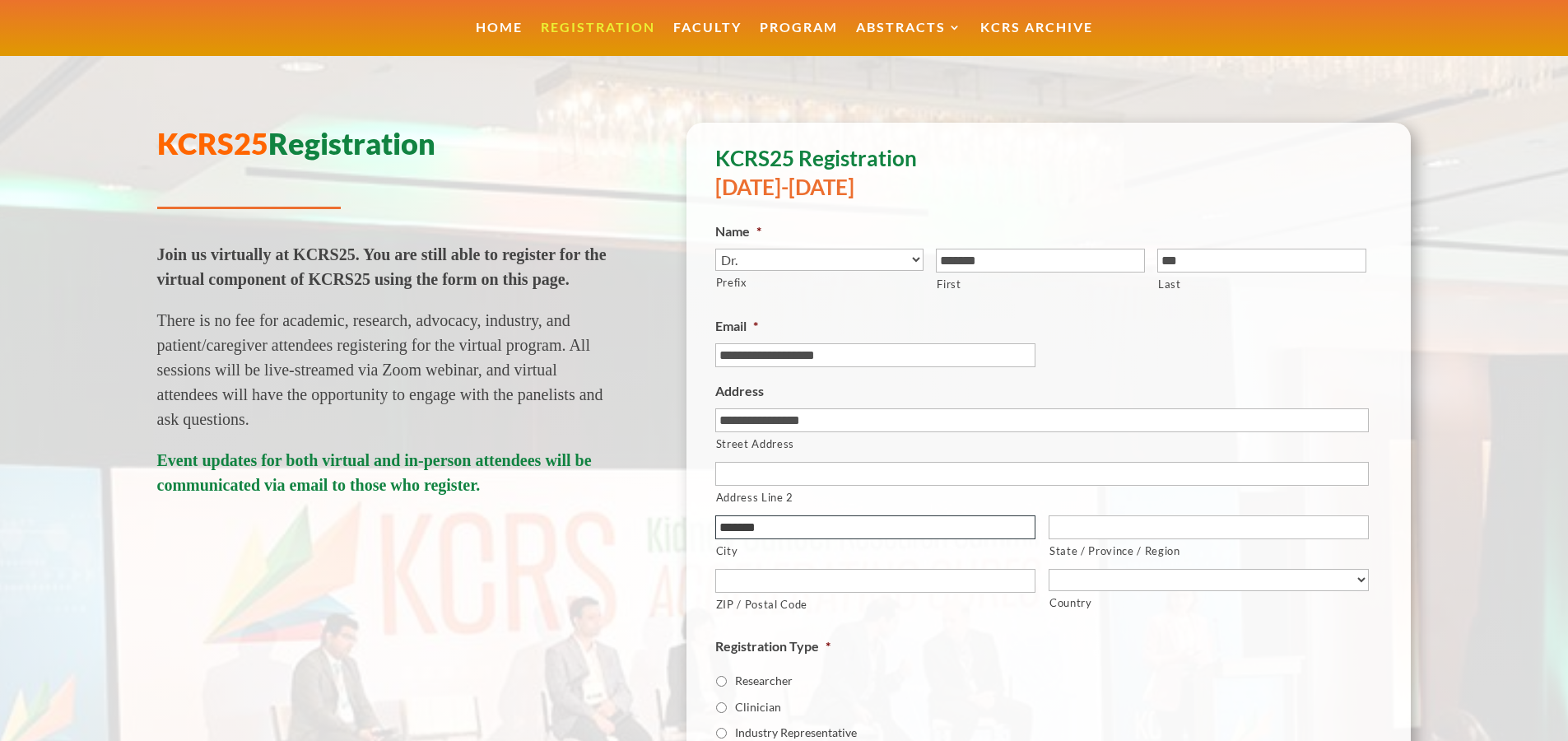 scroll, scrollTop: 240, scrollLeft: 0, axis: vertical 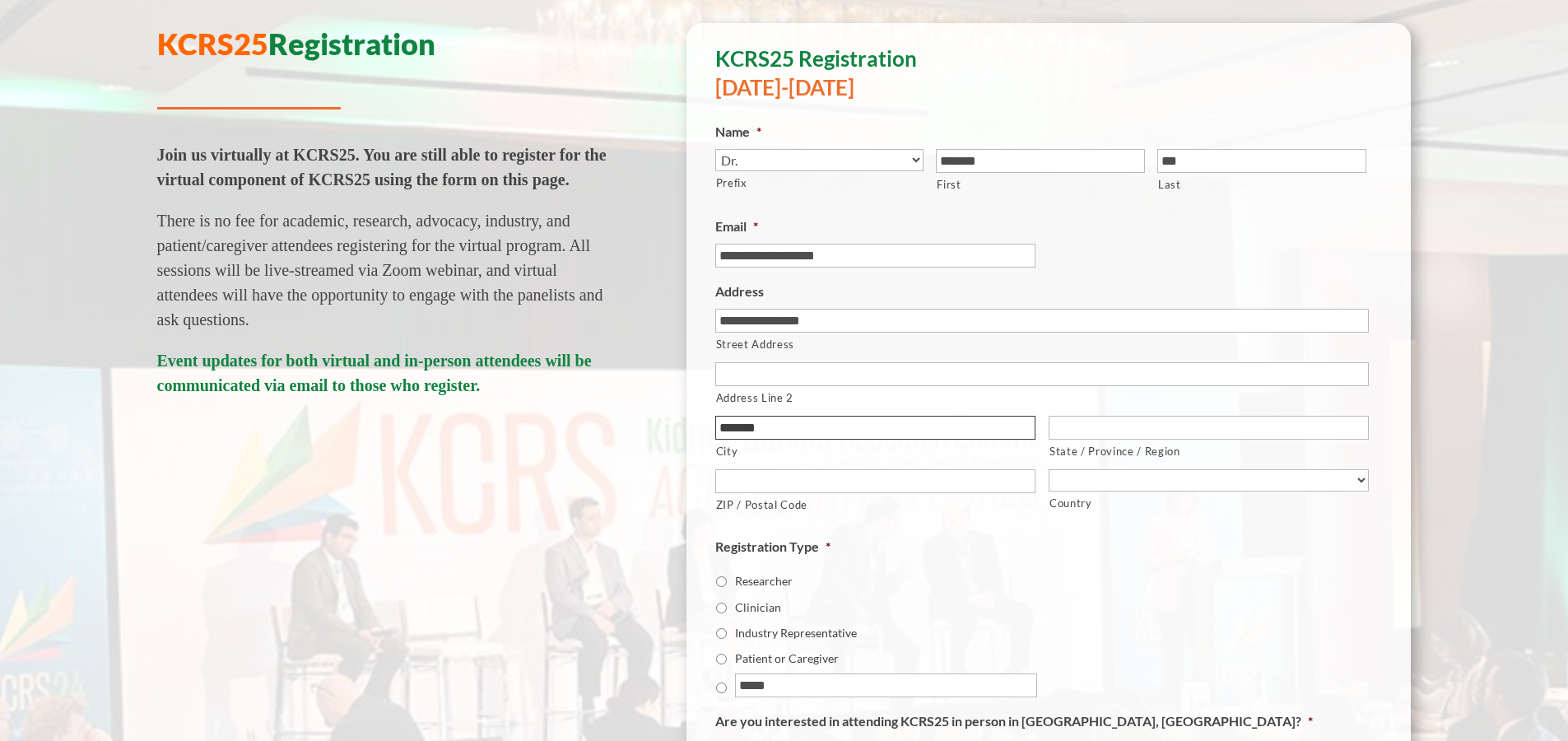 type on "*******" 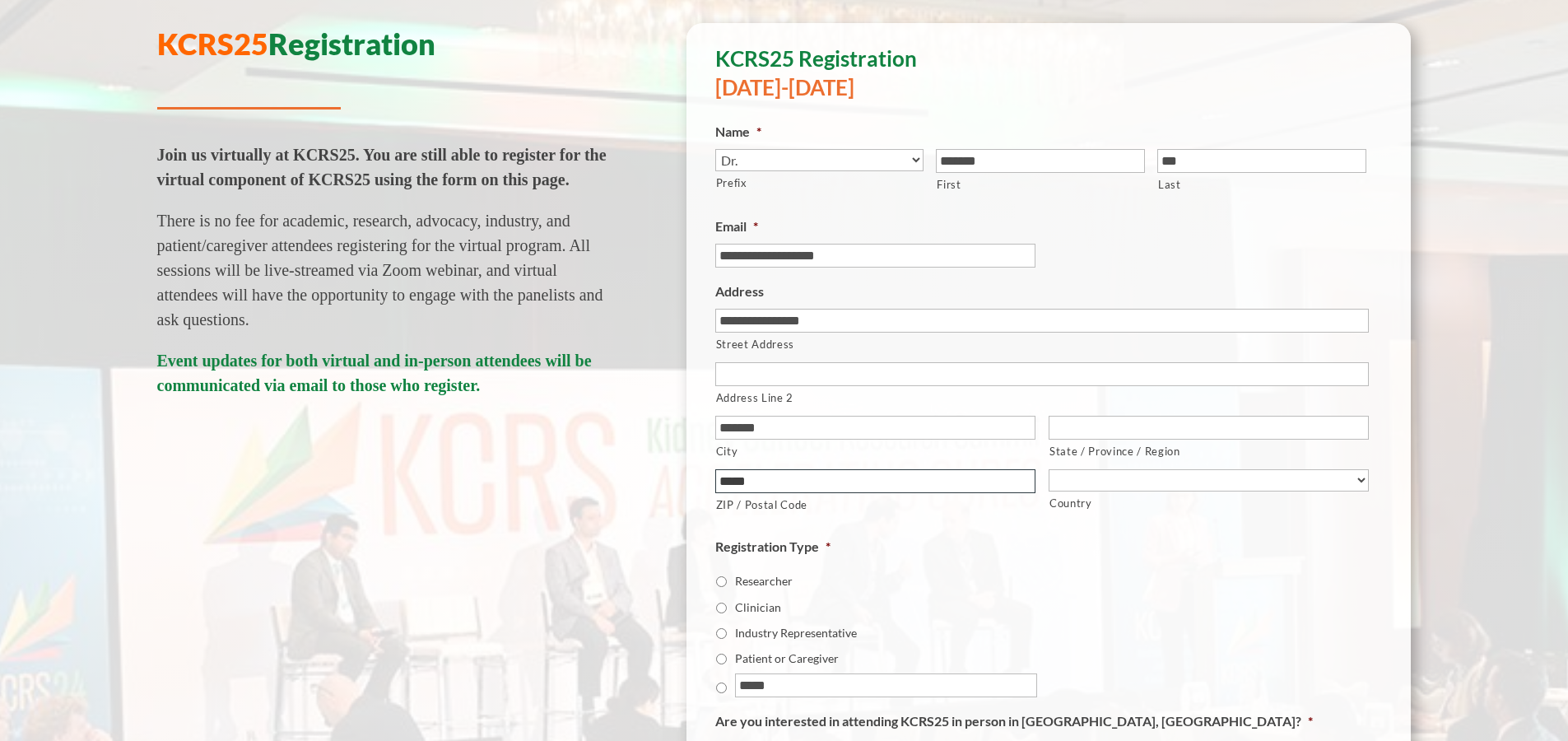 type on "*****" 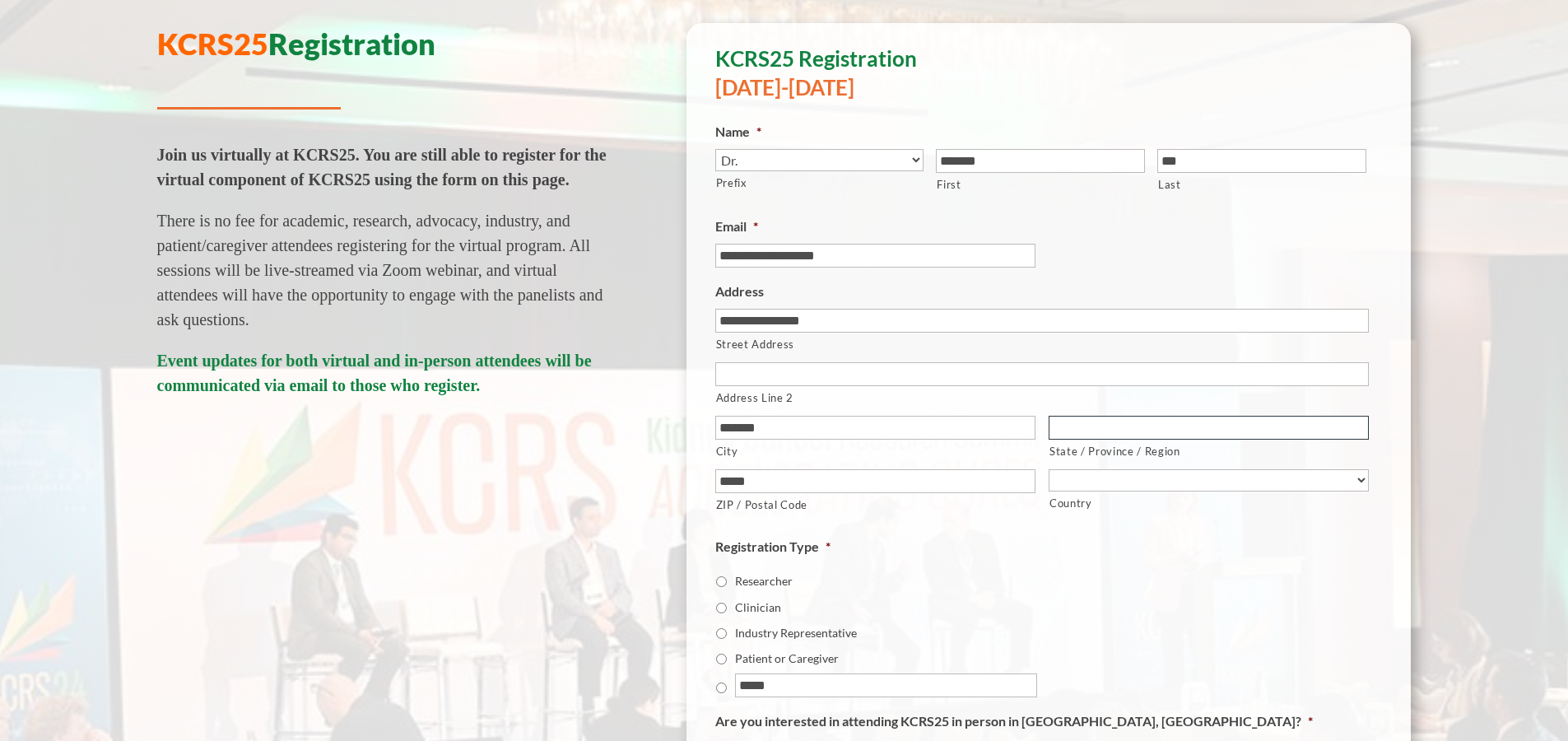 click on "State / Province / Region" at bounding box center (1208, 427) 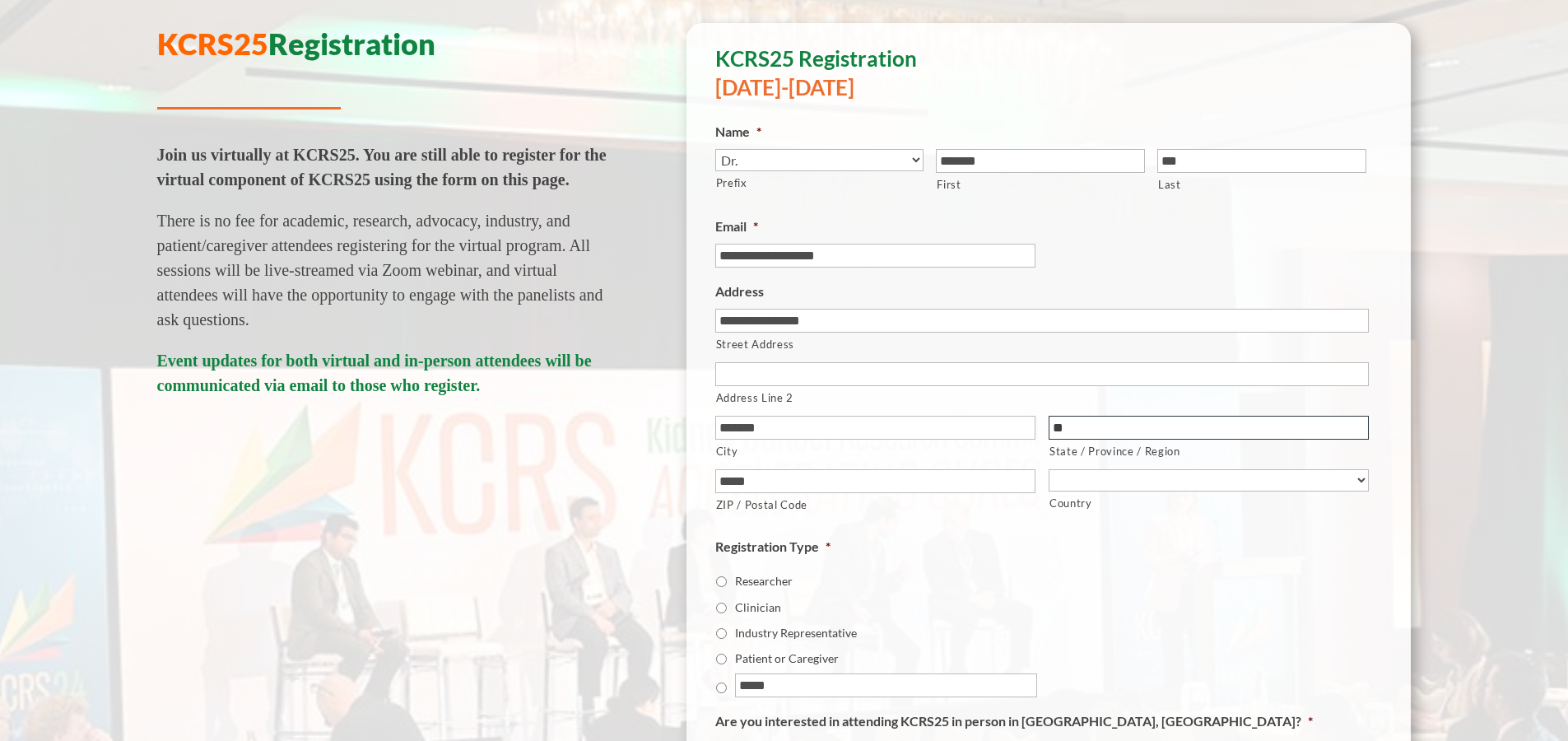 type on "**" 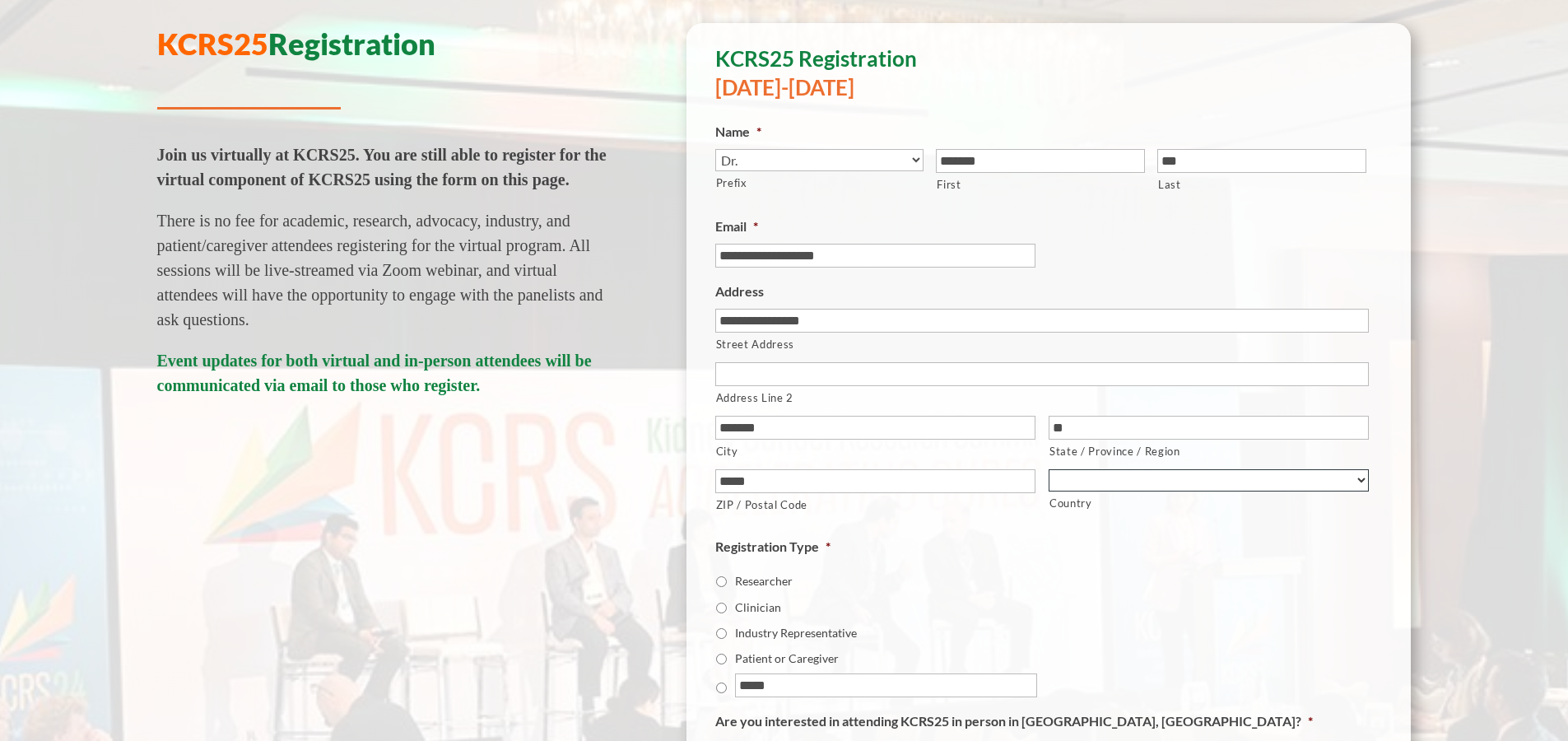 select on "United States" 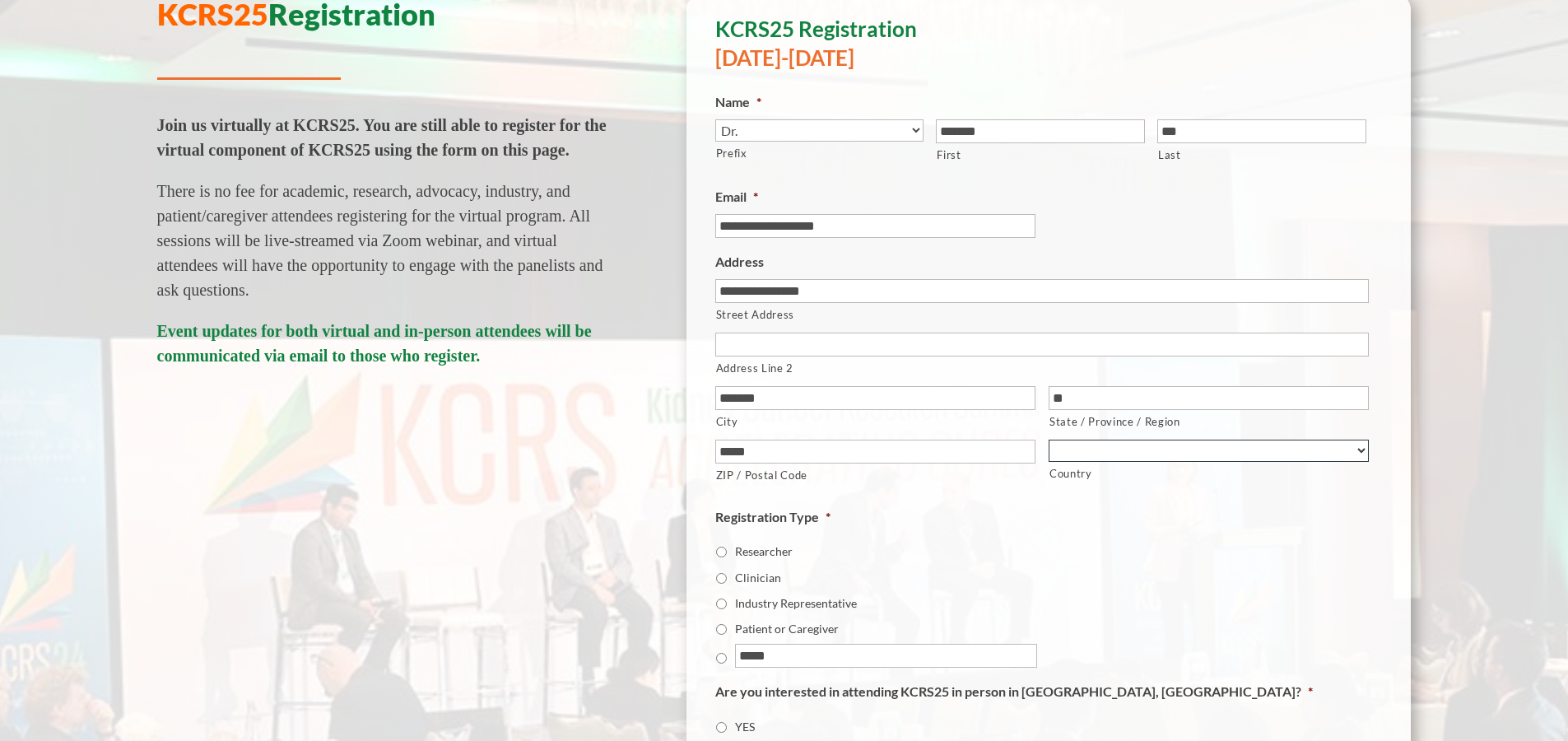 scroll, scrollTop: 515, scrollLeft: 0, axis: vertical 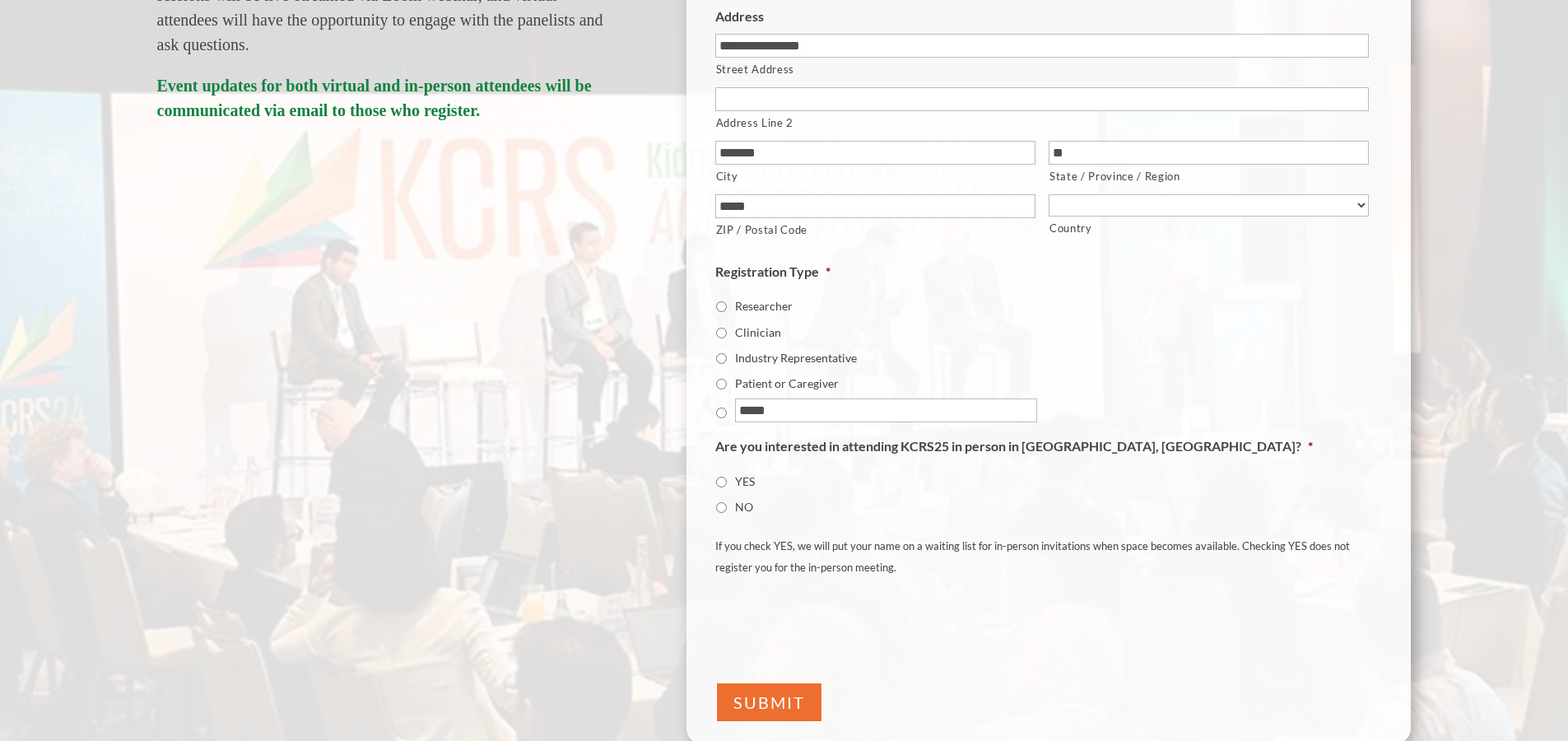 click on "Researcher" at bounding box center (1049, 305) 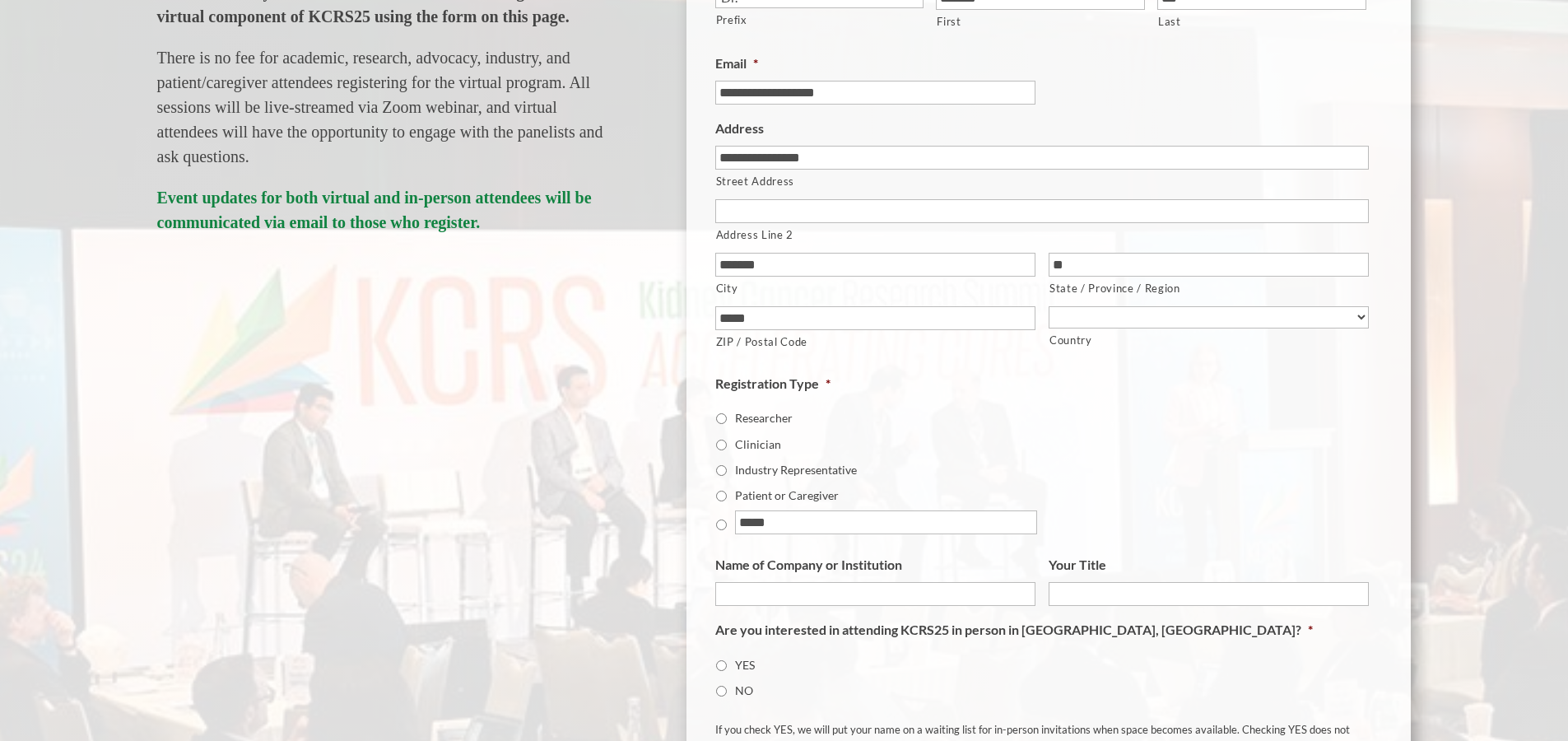 scroll, scrollTop: 543, scrollLeft: 0, axis: vertical 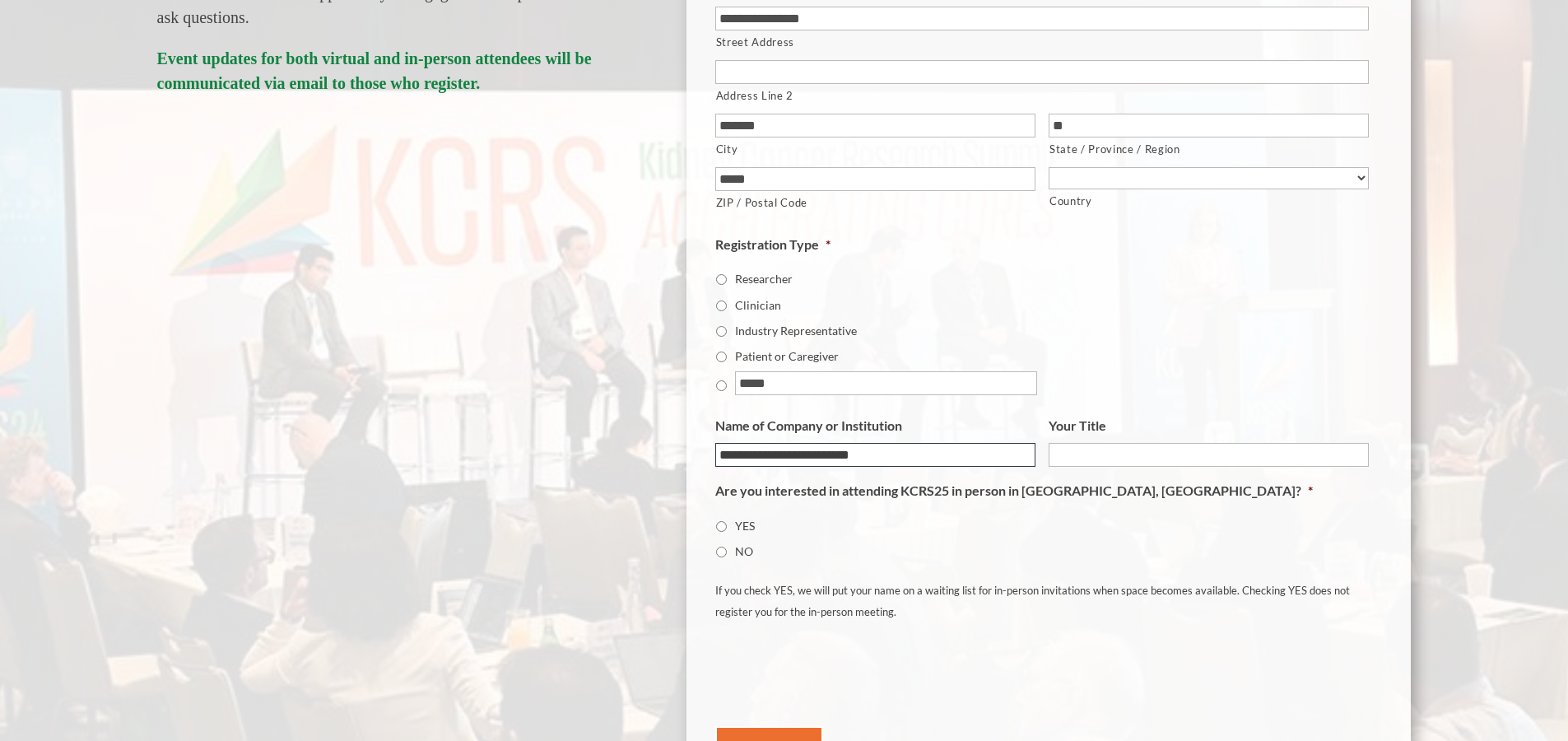 type on "**********" 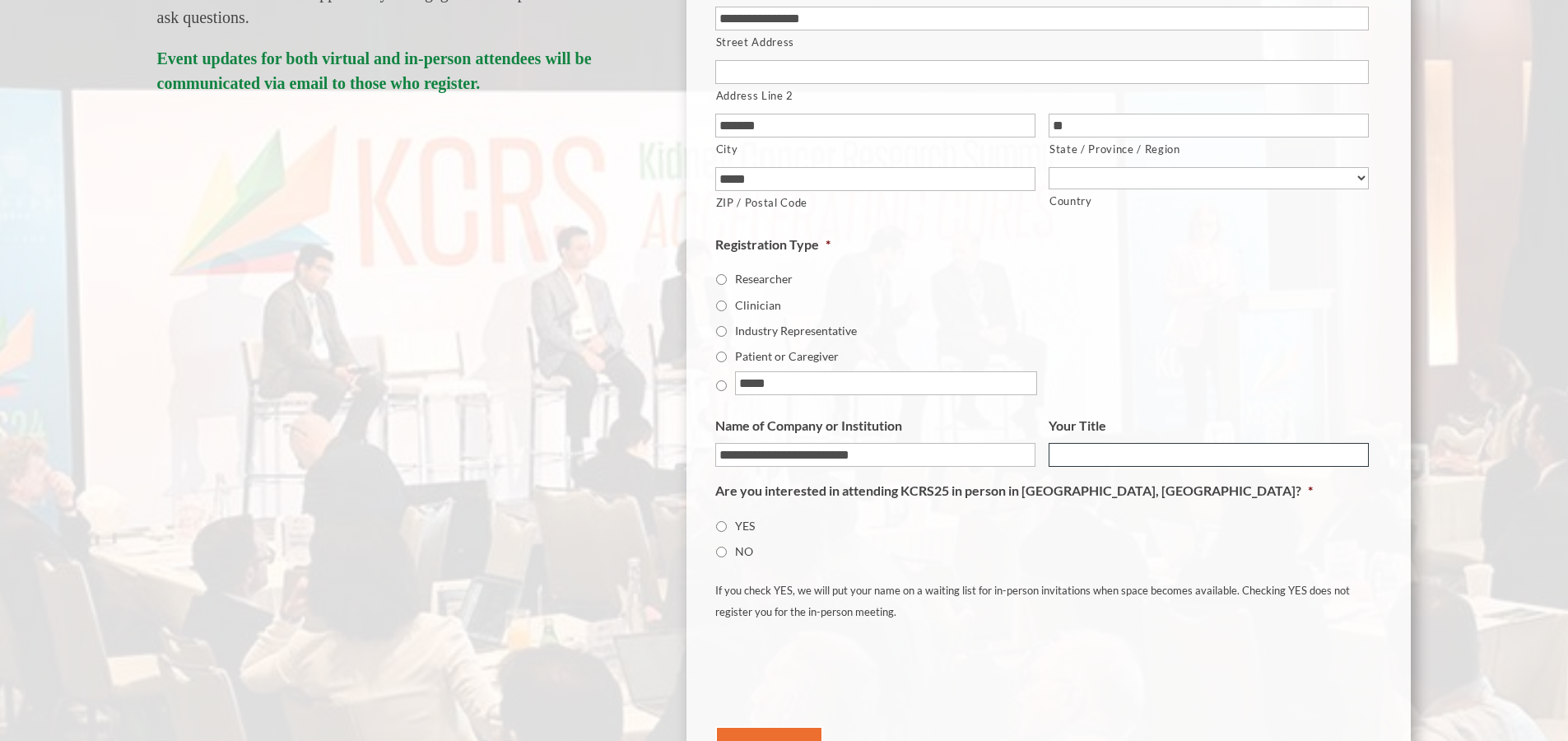 click on "Your Title" at bounding box center (1208, 454) 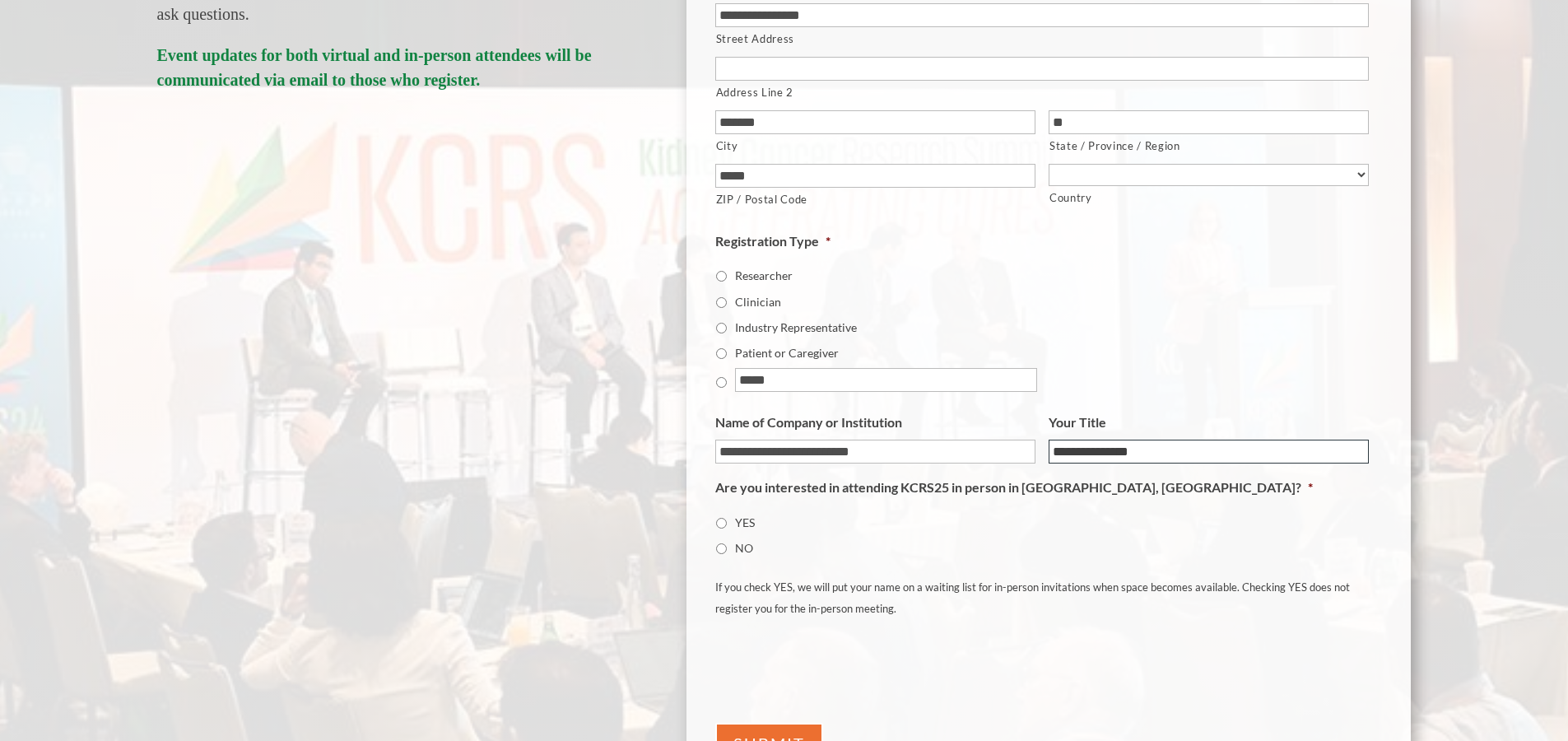 scroll, scrollTop: 645, scrollLeft: 0, axis: vertical 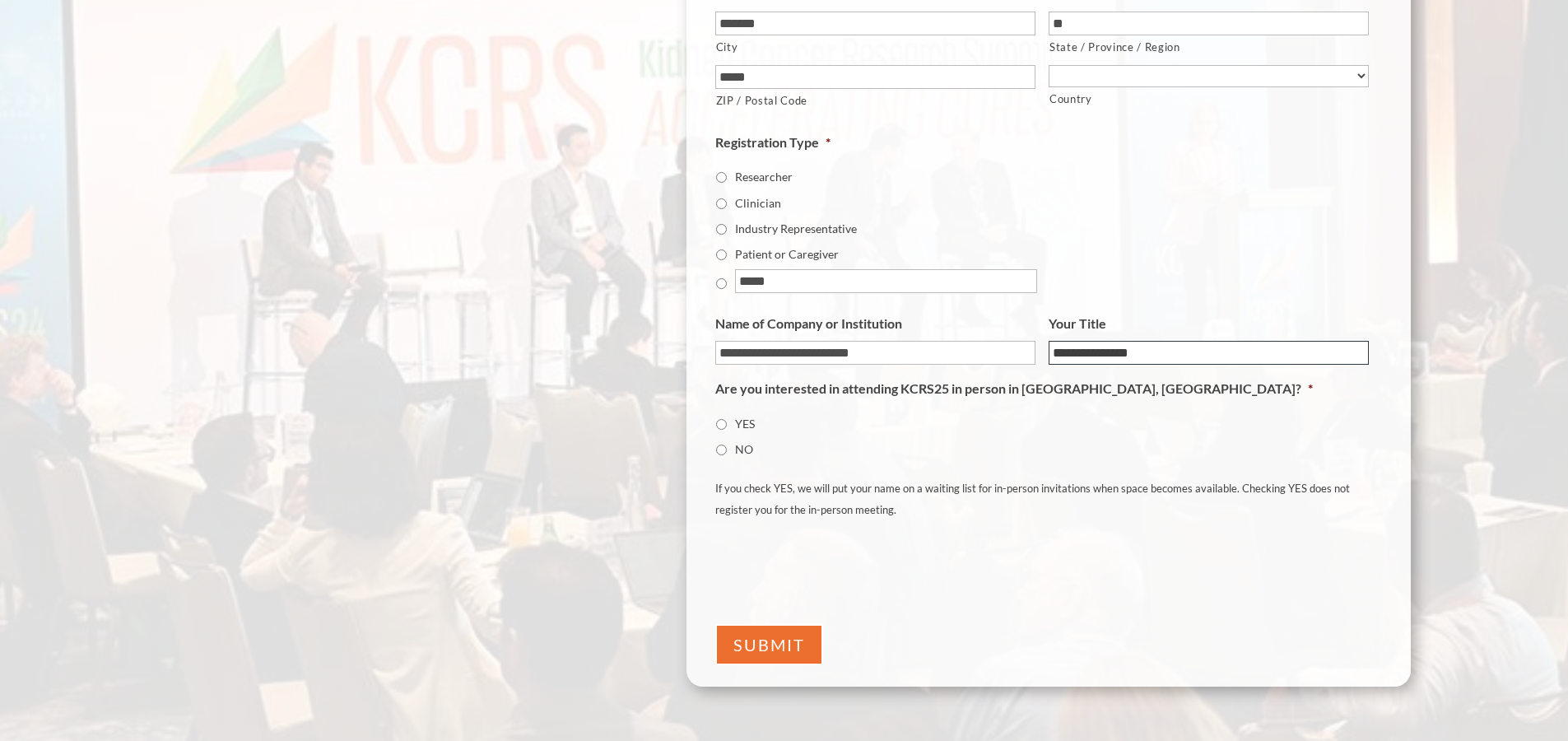 type on "**********" 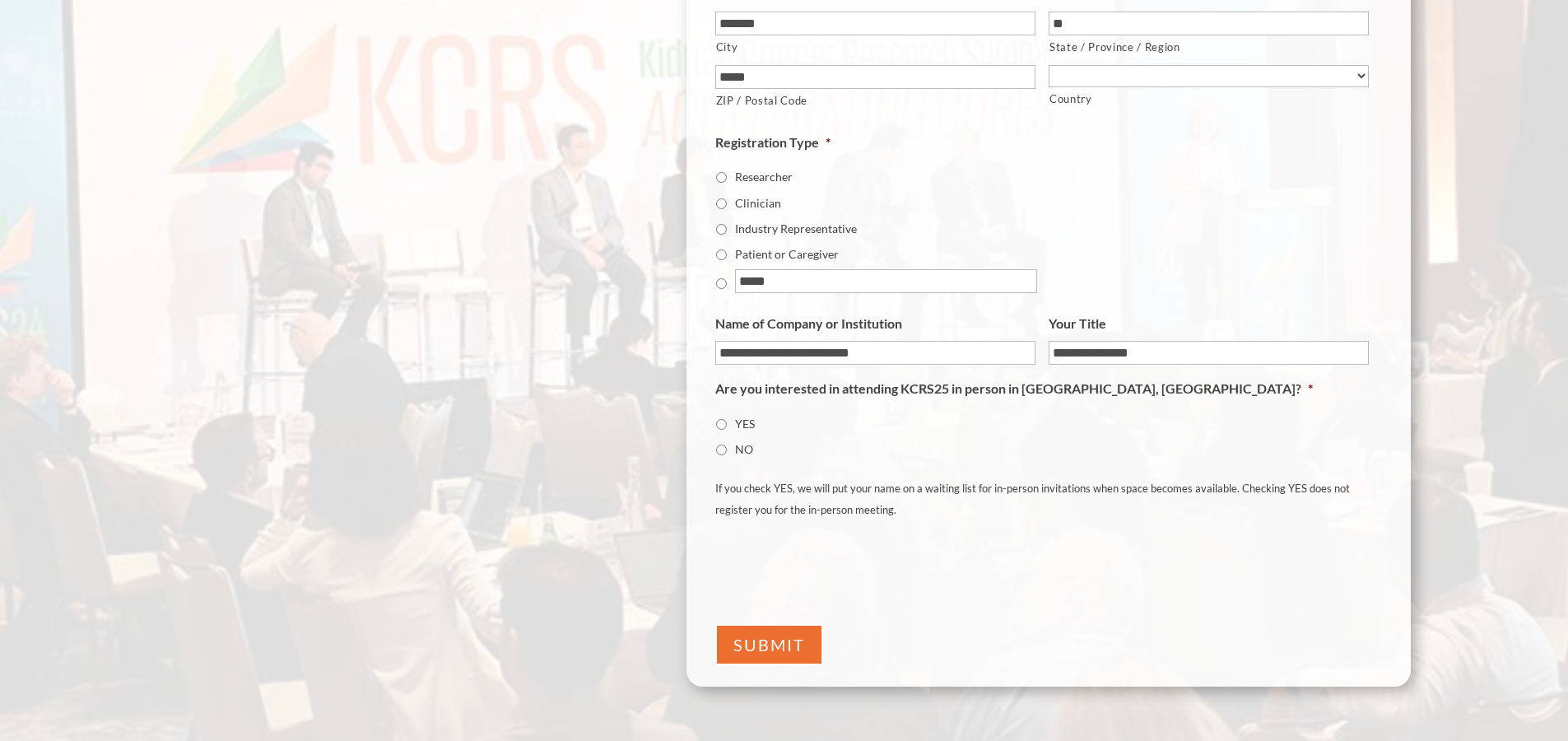 click on "NO" at bounding box center [721, 450] 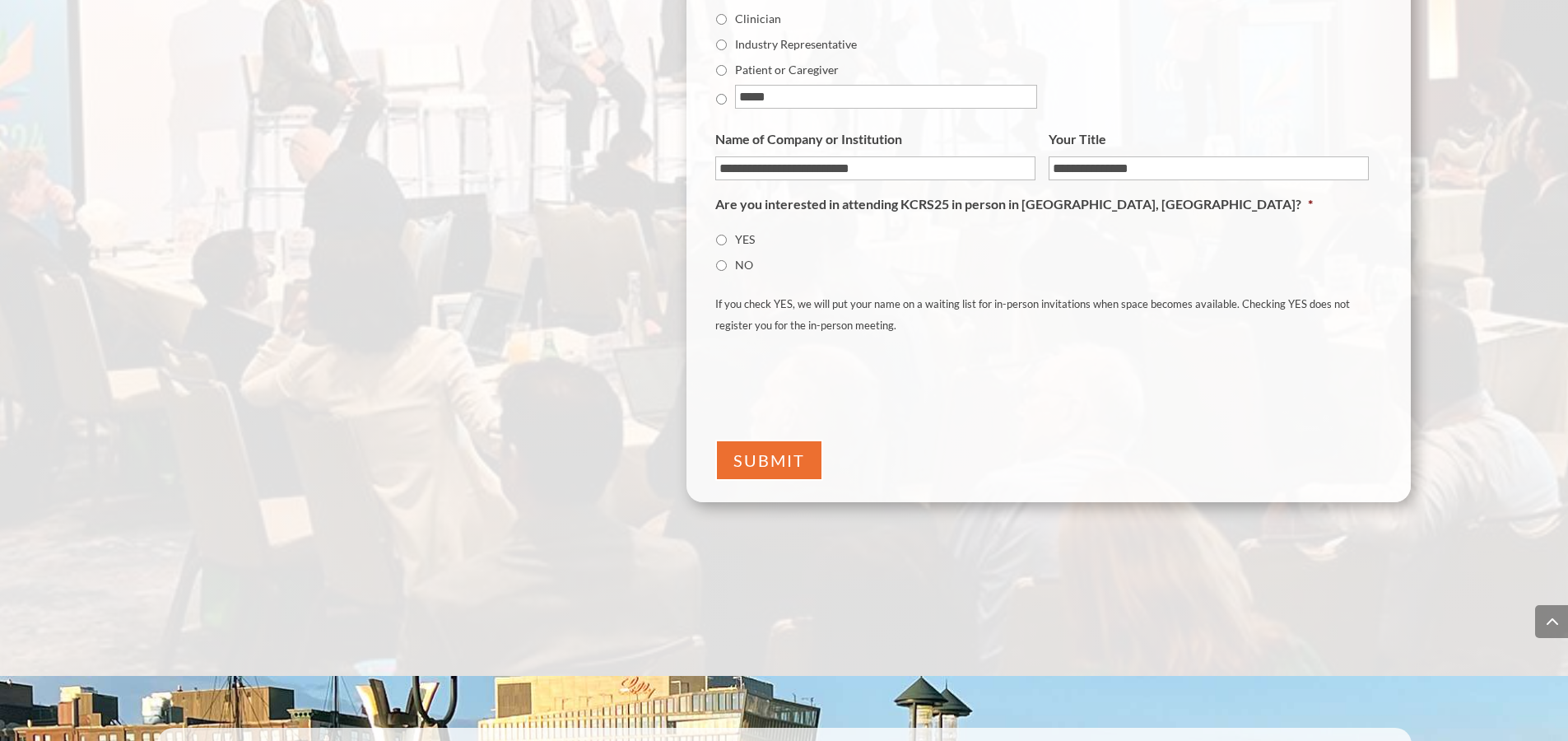 scroll, scrollTop: 832, scrollLeft: 0, axis: vertical 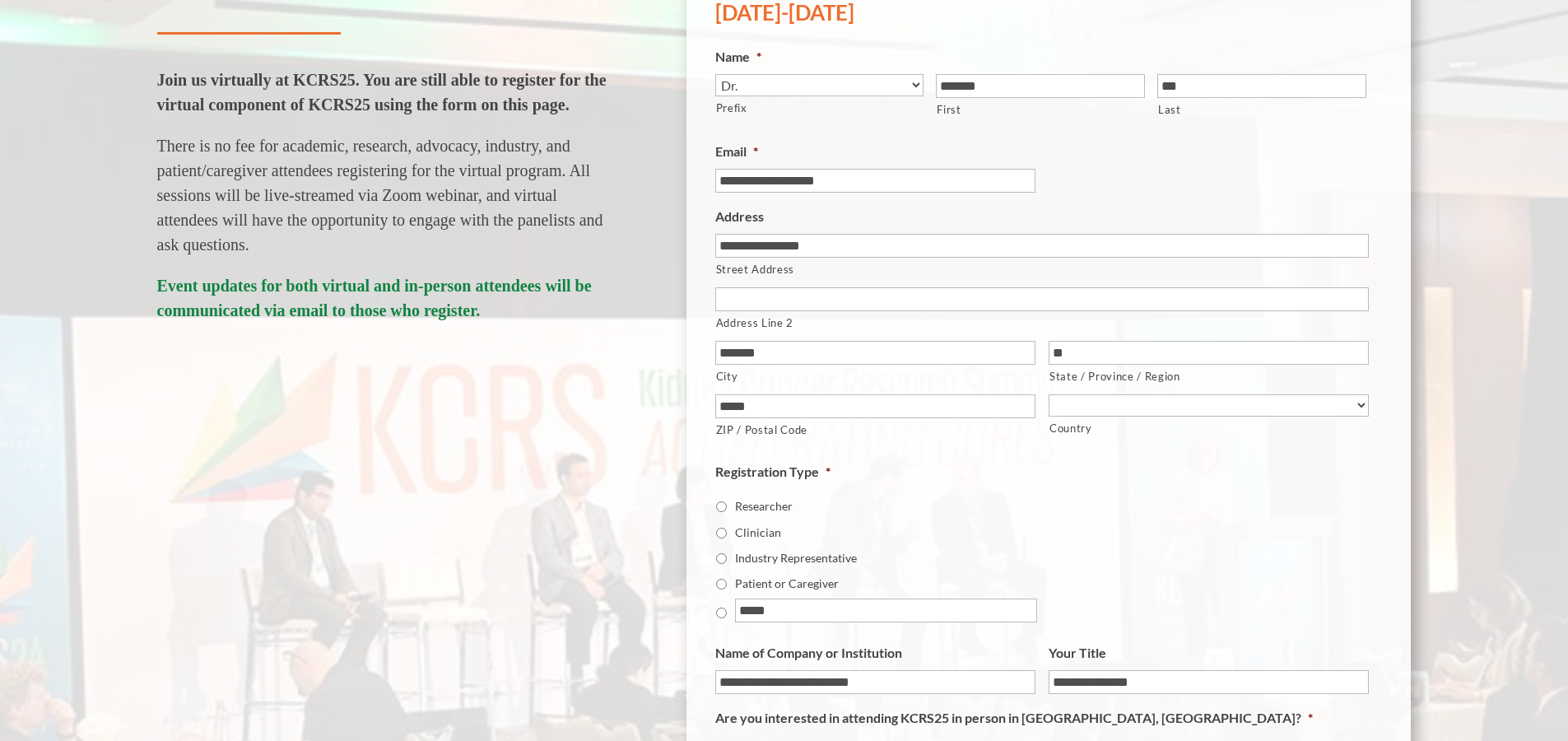 click on "**********" at bounding box center [875, 180] 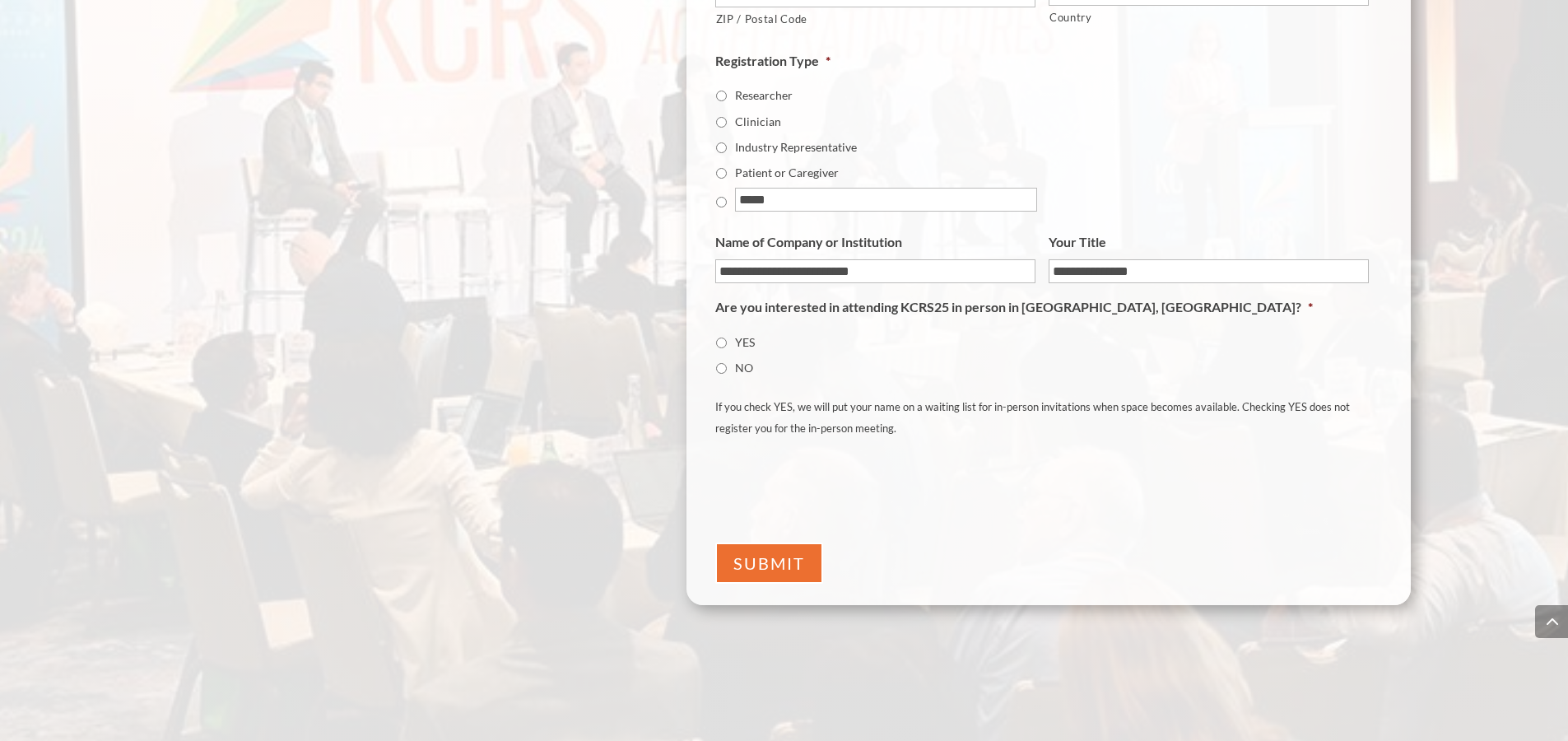 scroll, scrollTop: 753, scrollLeft: 0, axis: vertical 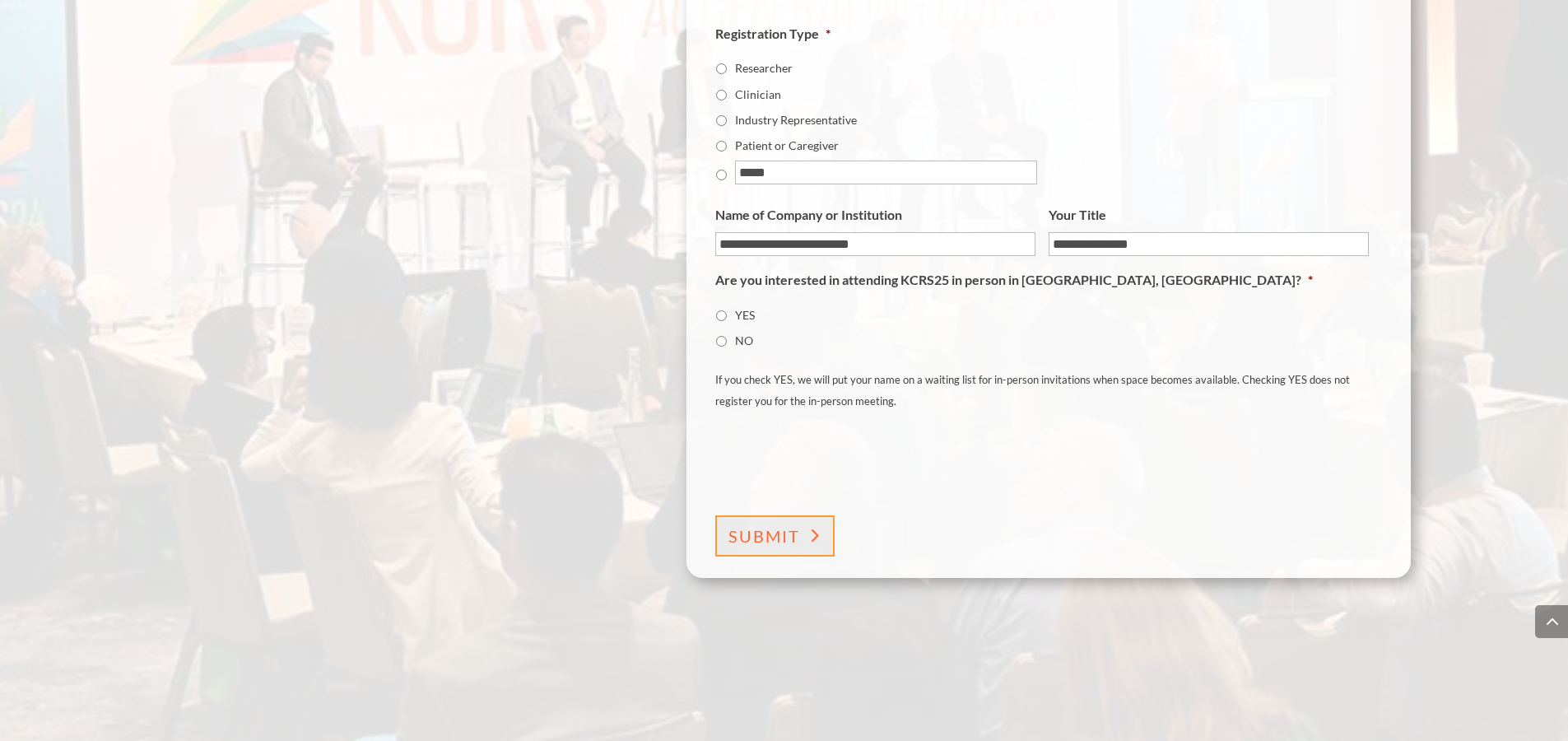 type on "**********" 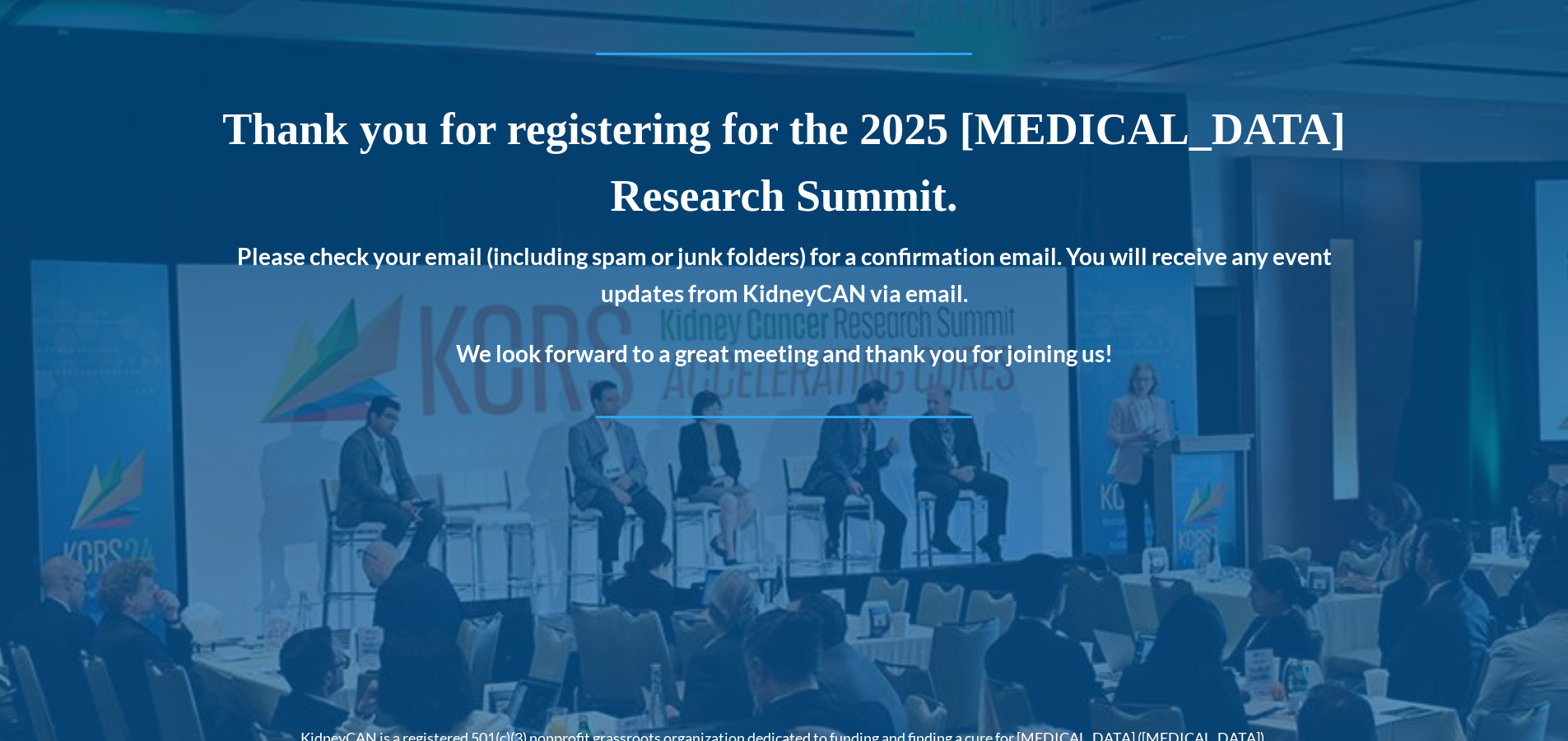 scroll, scrollTop: 380, scrollLeft: 0, axis: vertical 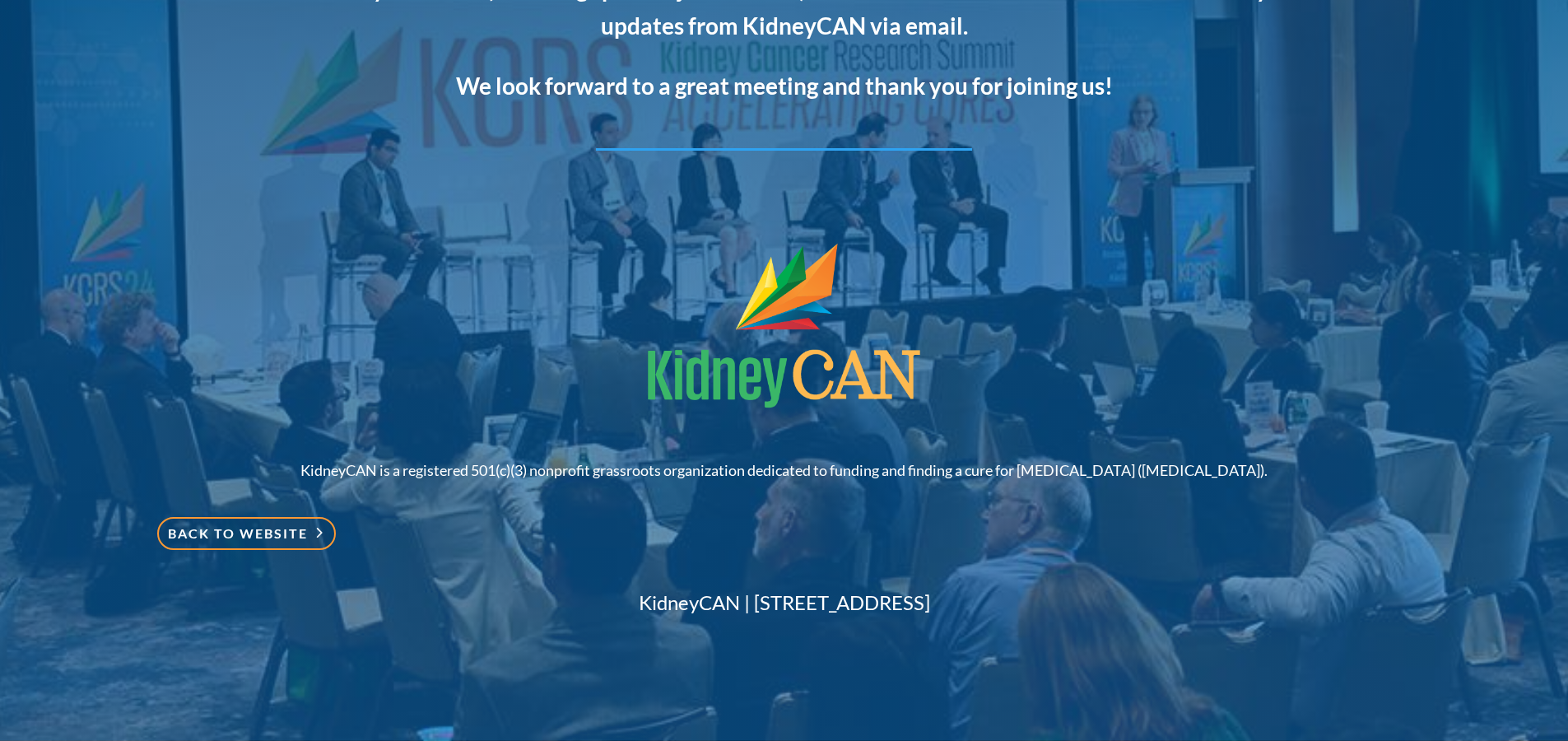 click on "Back to website" at bounding box center [246, 534] 